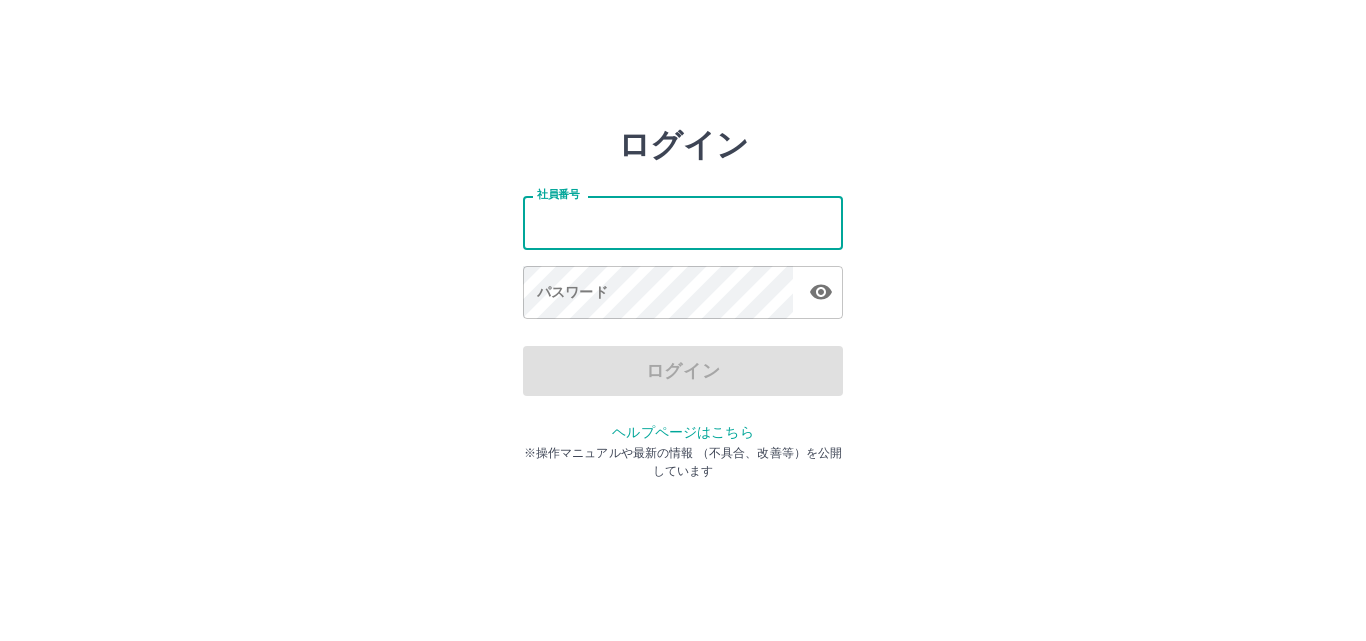 scroll, scrollTop: 0, scrollLeft: 0, axis: both 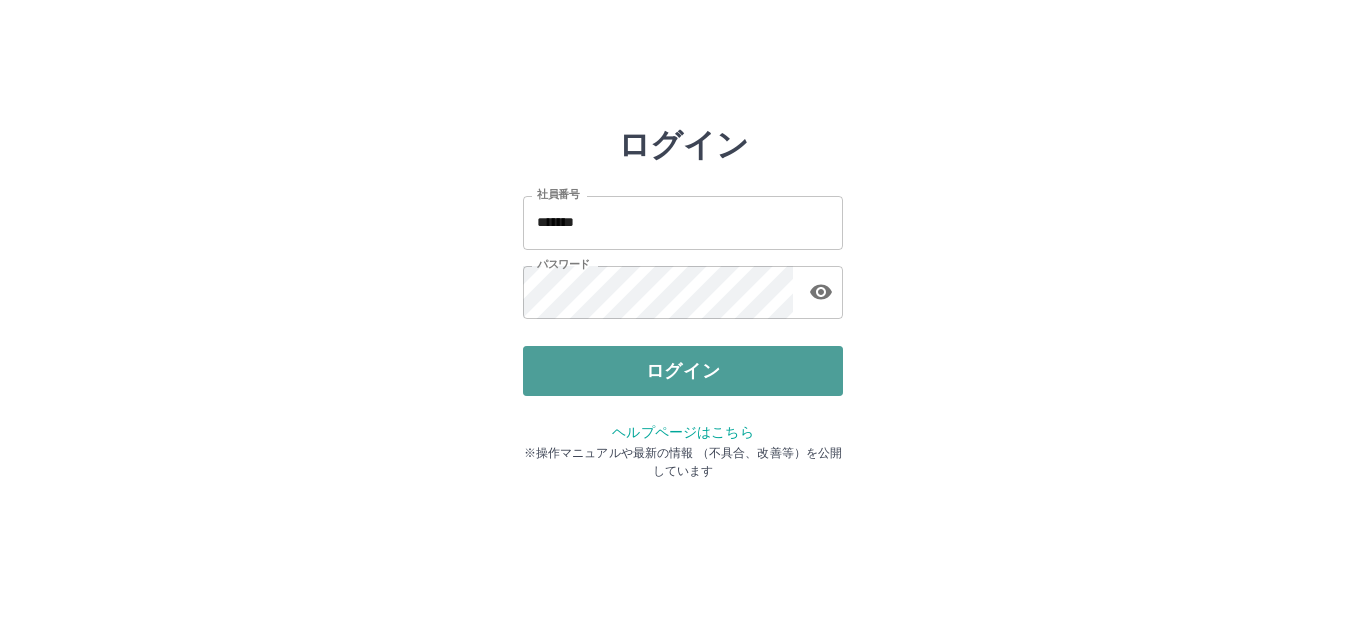 click on "ログイン" at bounding box center [683, 371] 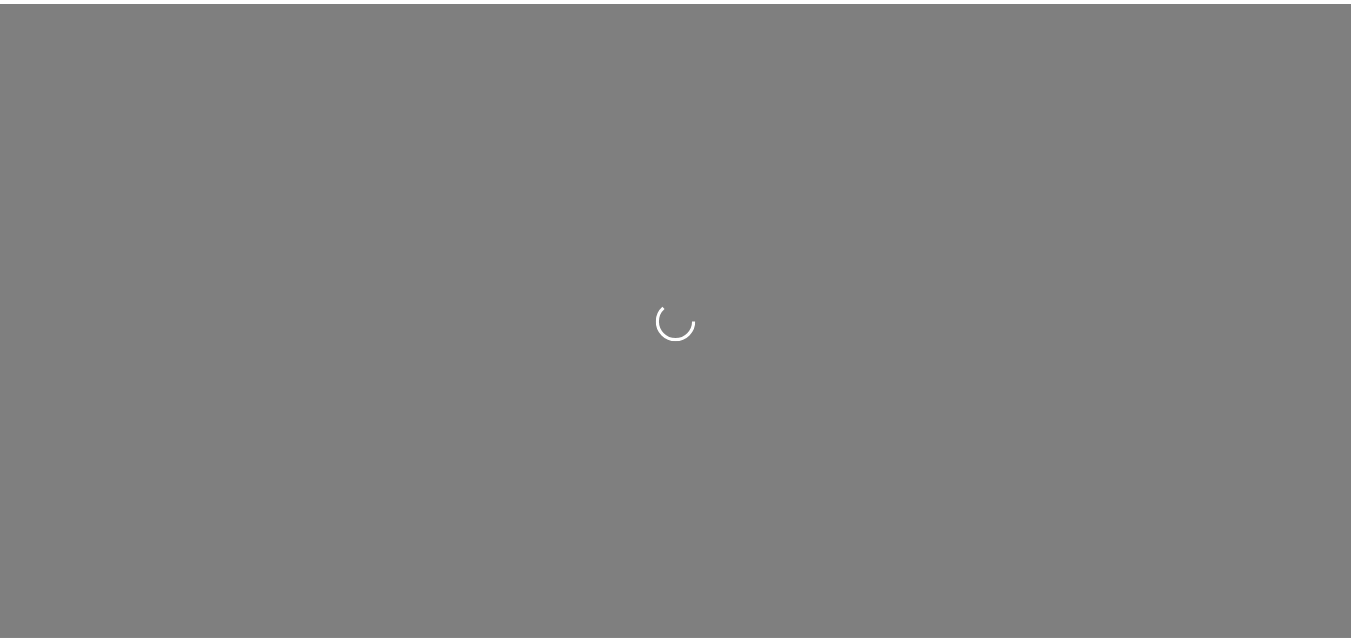 scroll, scrollTop: 0, scrollLeft: 0, axis: both 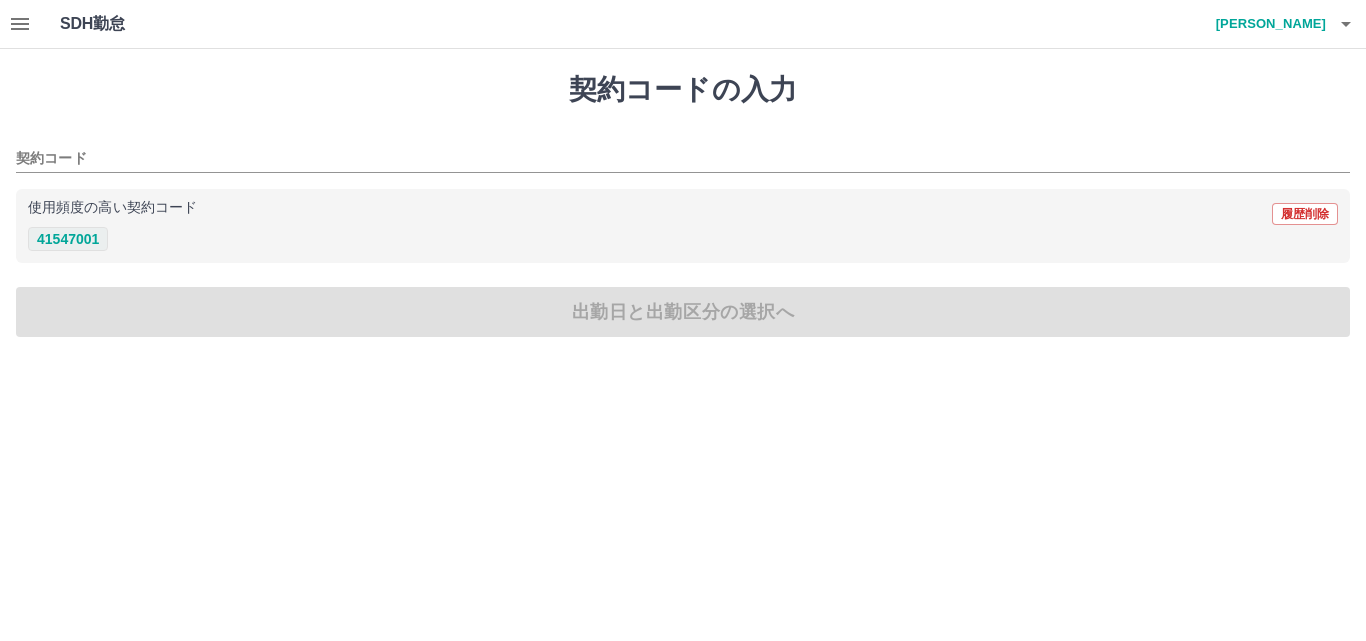 click on "41547001" at bounding box center (68, 239) 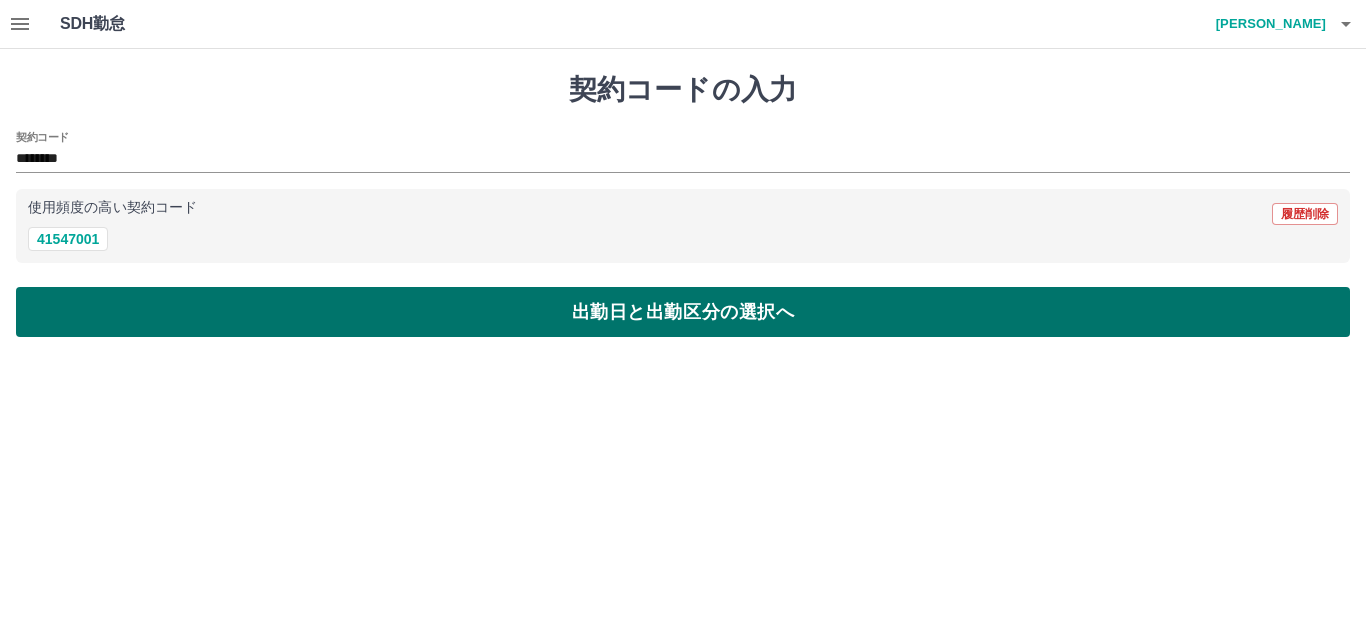click on "出勤日と出勤区分の選択へ" at bounding box center (683, 312) 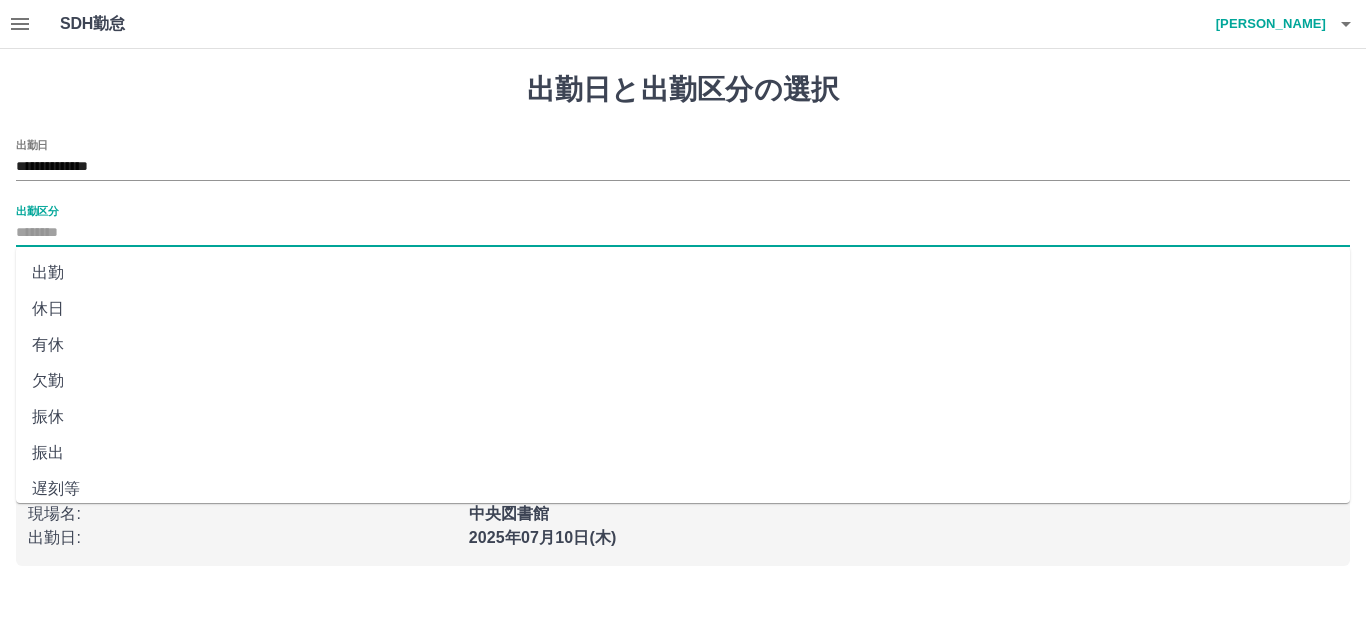click on "出勤区分" at bounding box center [683, 233] 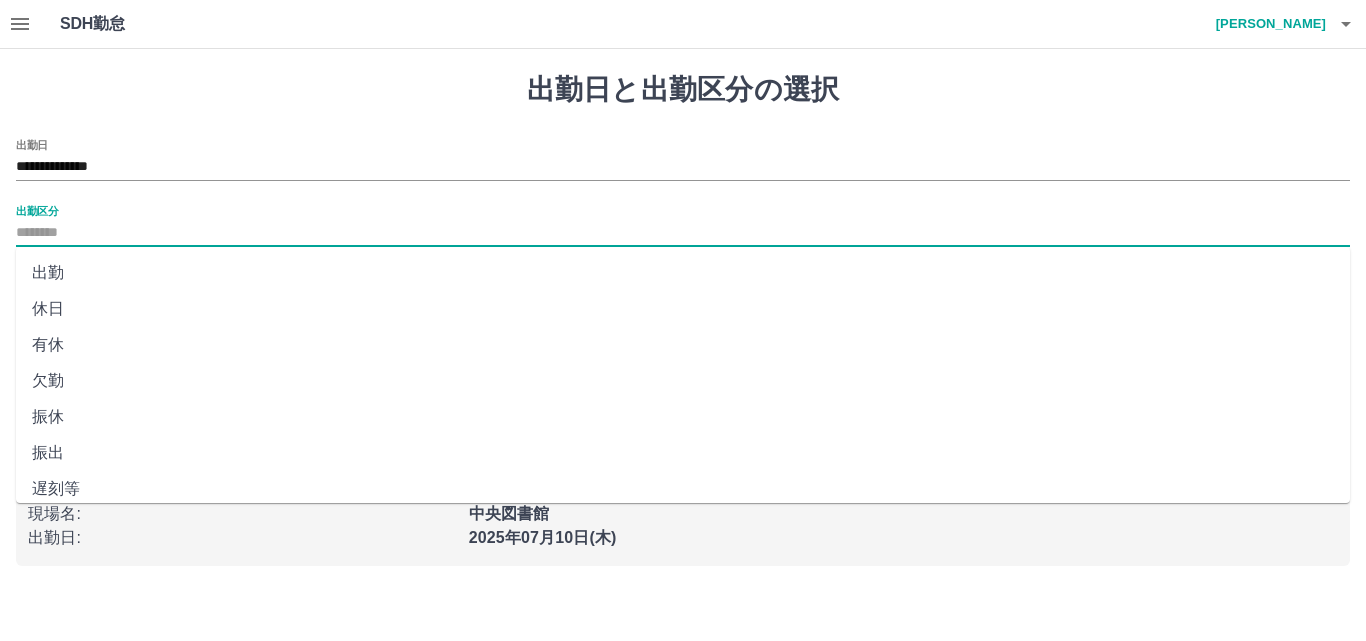 click on "出勤" at bounding box center (683, 273) 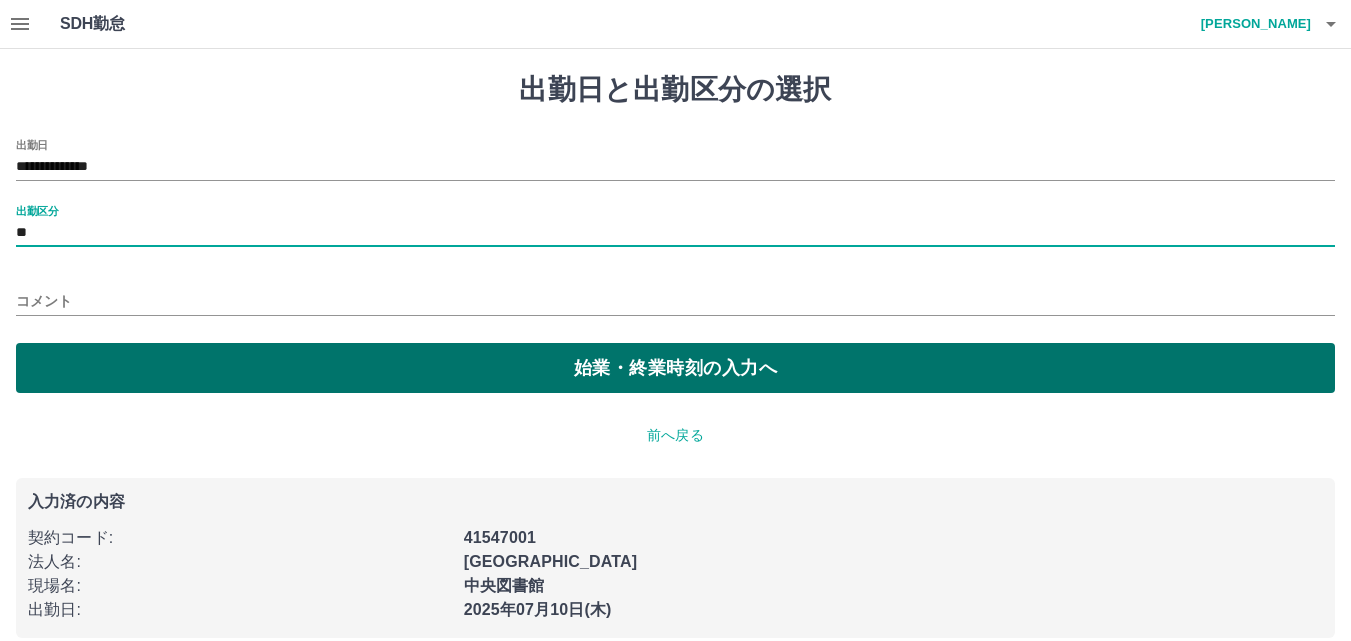 click on "始業・終業時刻の入力へ" at bounding box center (675, 368) 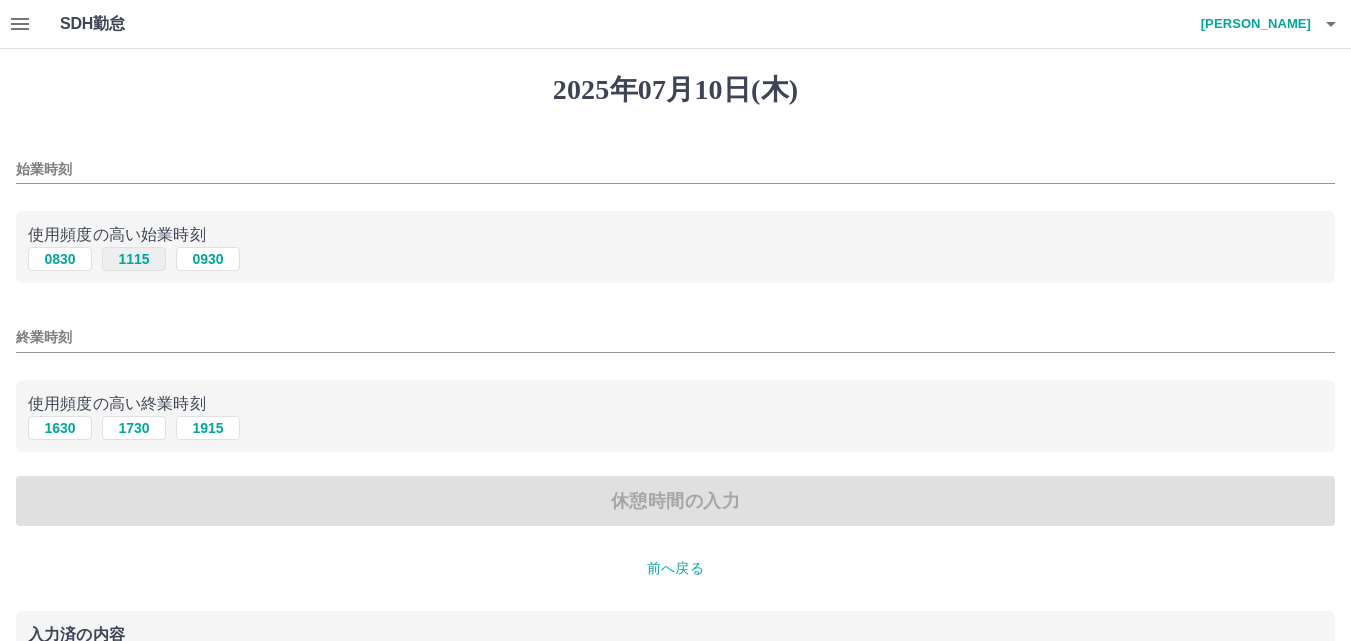 click on "1115" at bounding box center (134, 259) 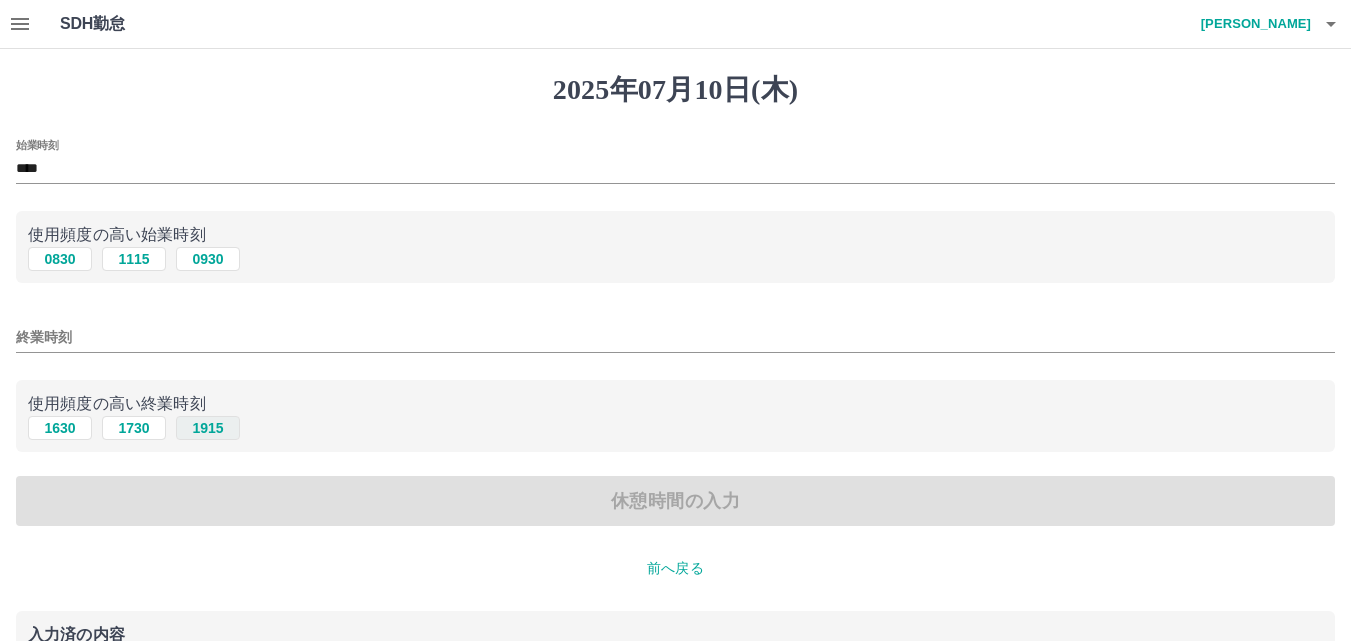 click on "1915" at bounding box center [208, 428] 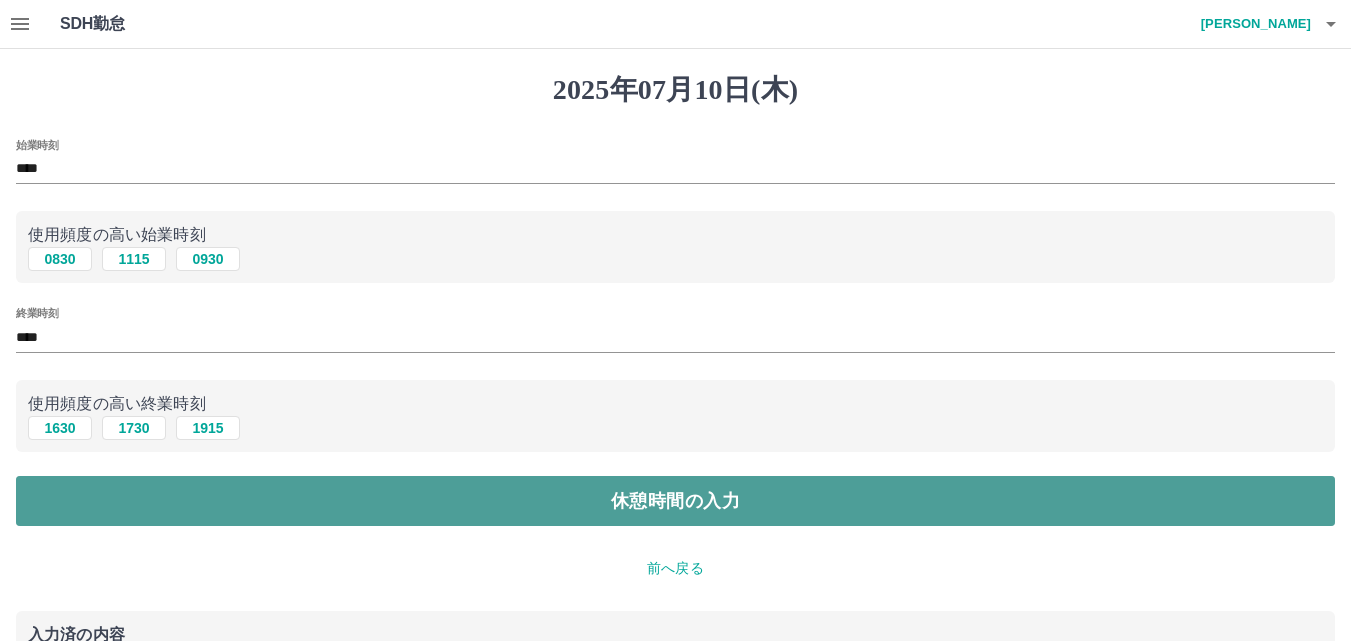 click on "休憩時間の入力" at bounding box center (675, 501) 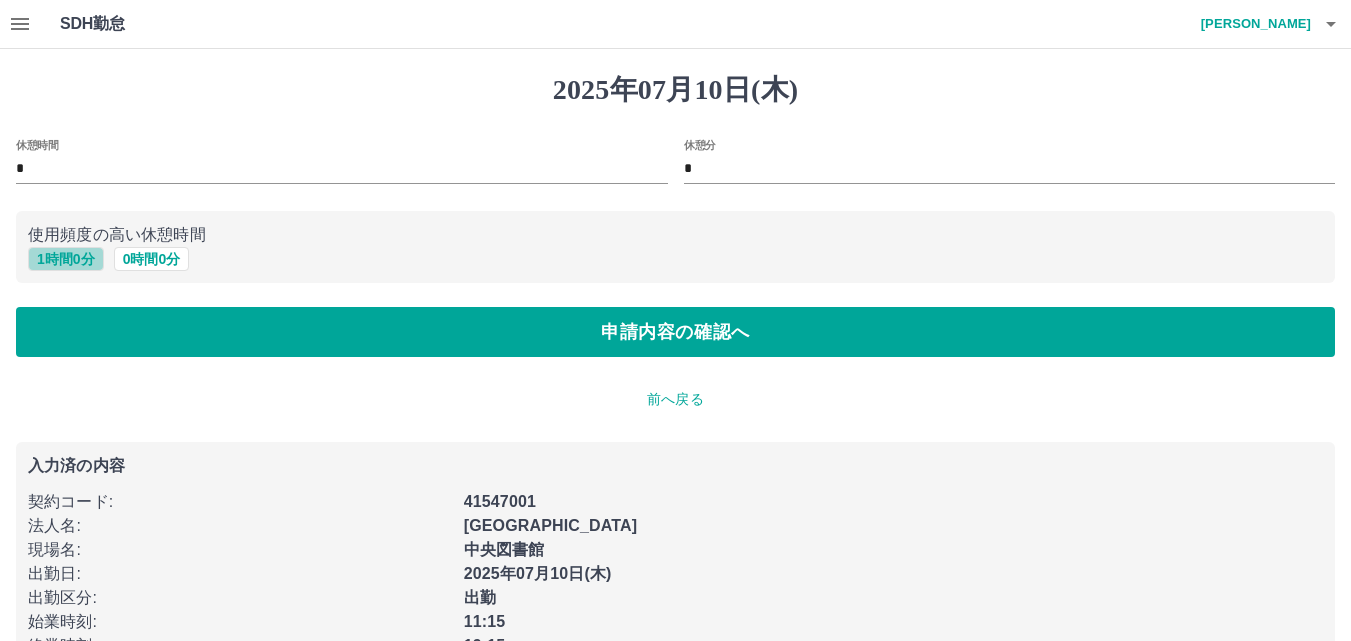 click on "1 時間 0 分" at bounding box center [66, 259] 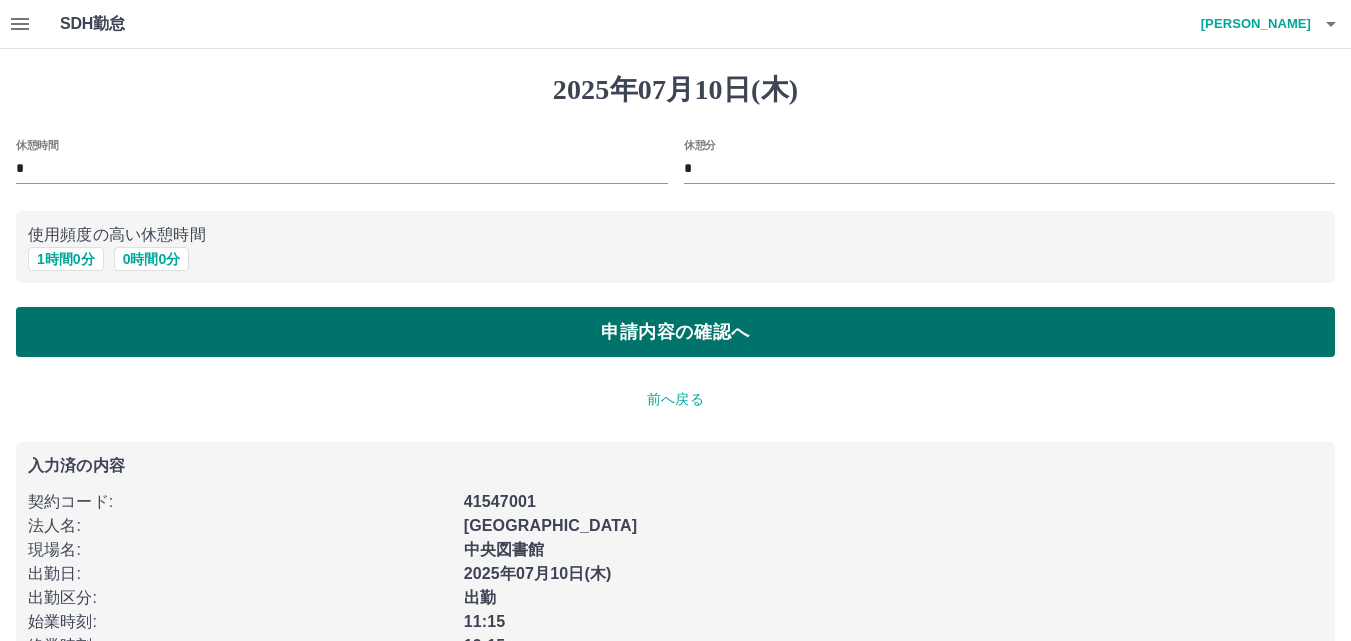 click on "申請内容の確認へ" at bounding box center (675, 332) 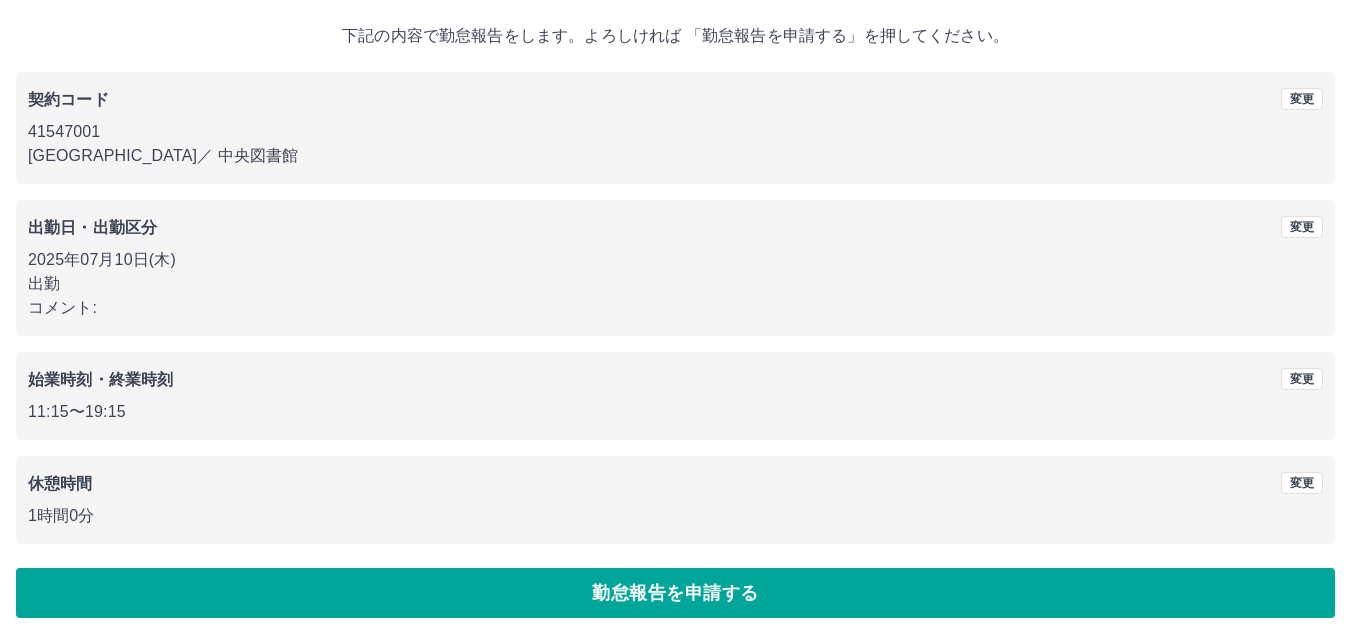 scroll, scrollTop: 108, scrollLeft: 0, axis: vertical 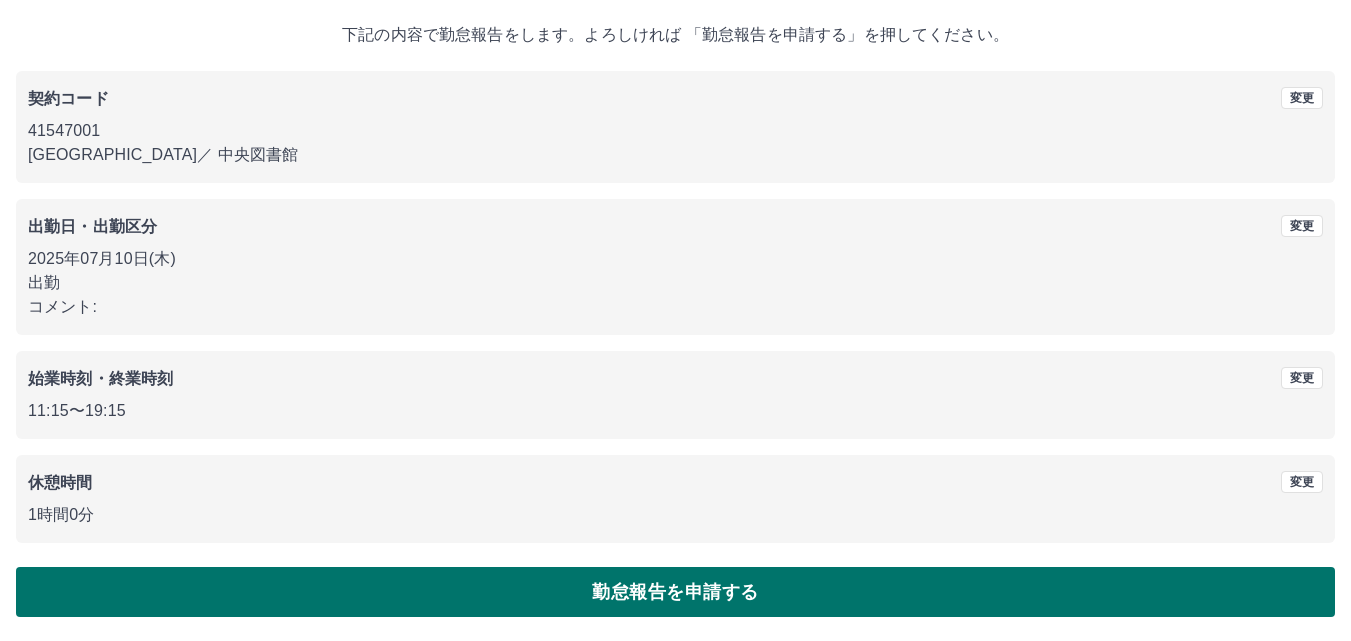 click on "勤怠報告を申請する" at bounding box center [675, 592] 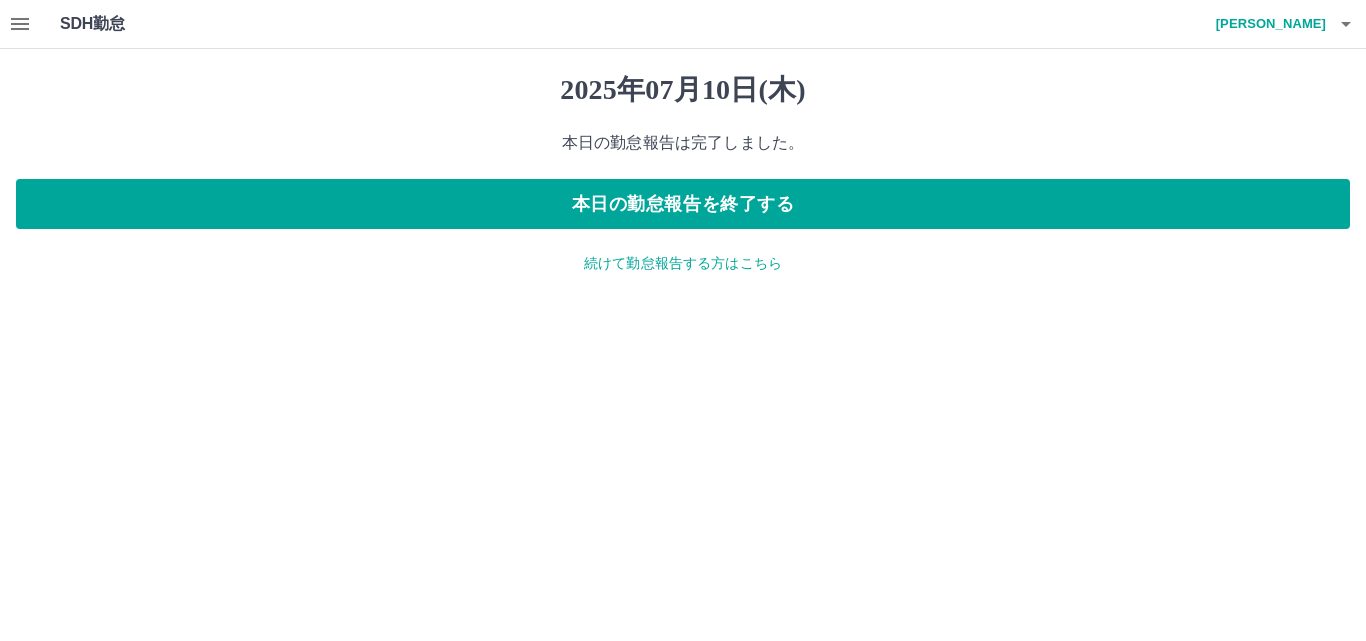 click on "続けて勤怠報告する方はこちら" at bounding box center (683, 263) 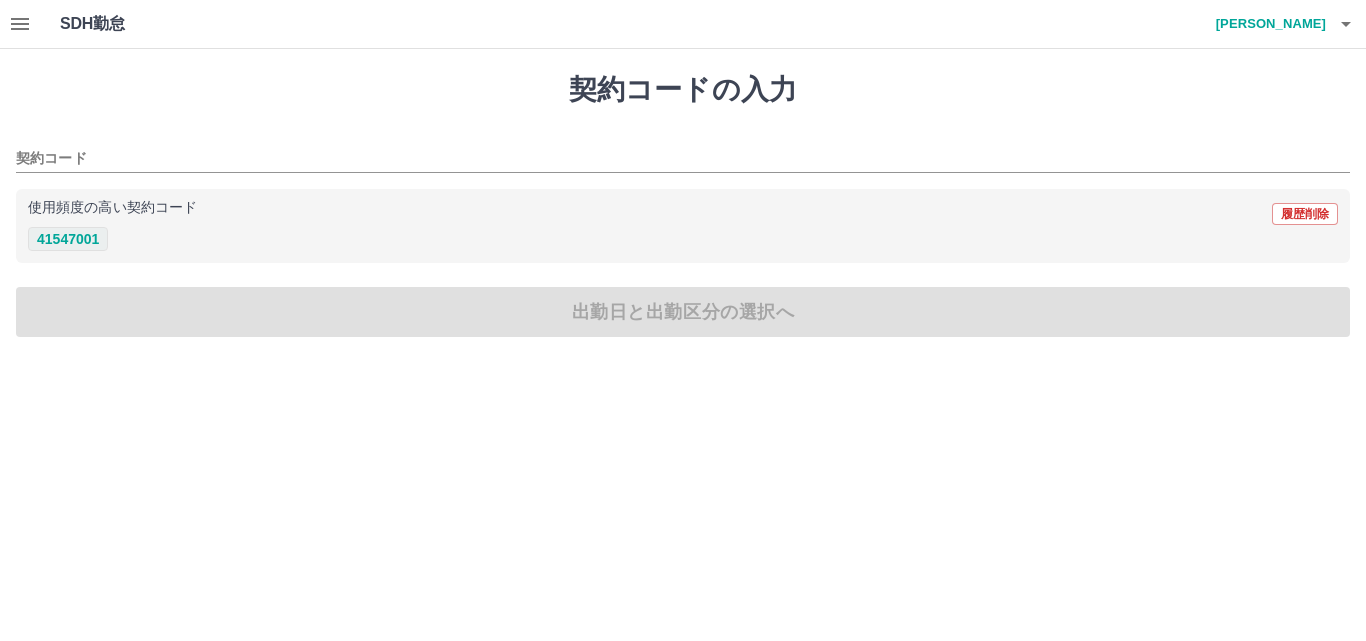 click on "41547001" at bounding box center [68, 239] 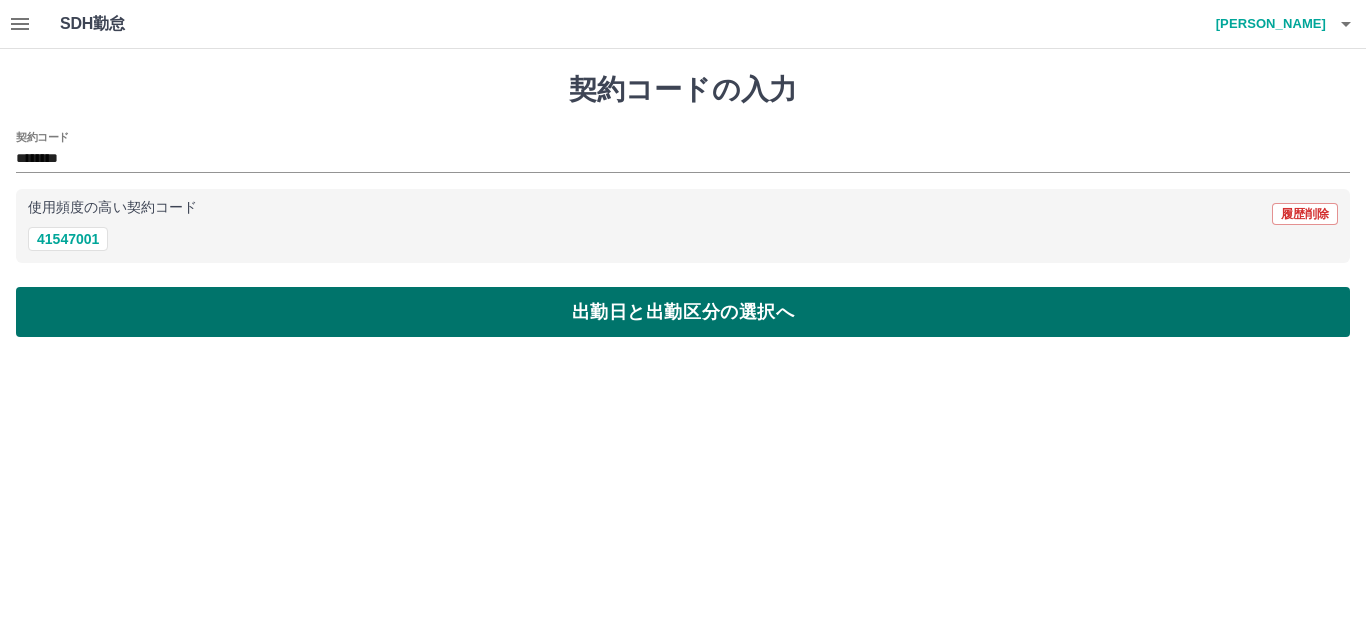 click on "出勤日と出勤区分の選択へ" at bounding box center [683, 312] 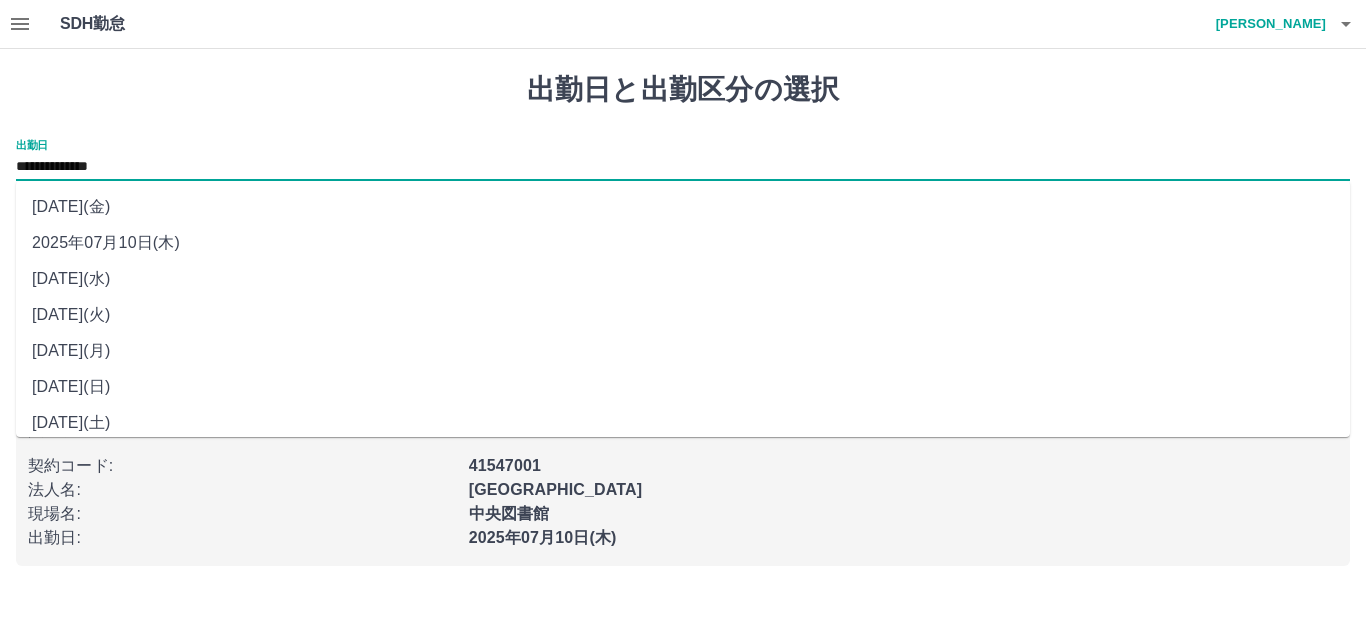 click on "**********" at bounding box center (683, 167) 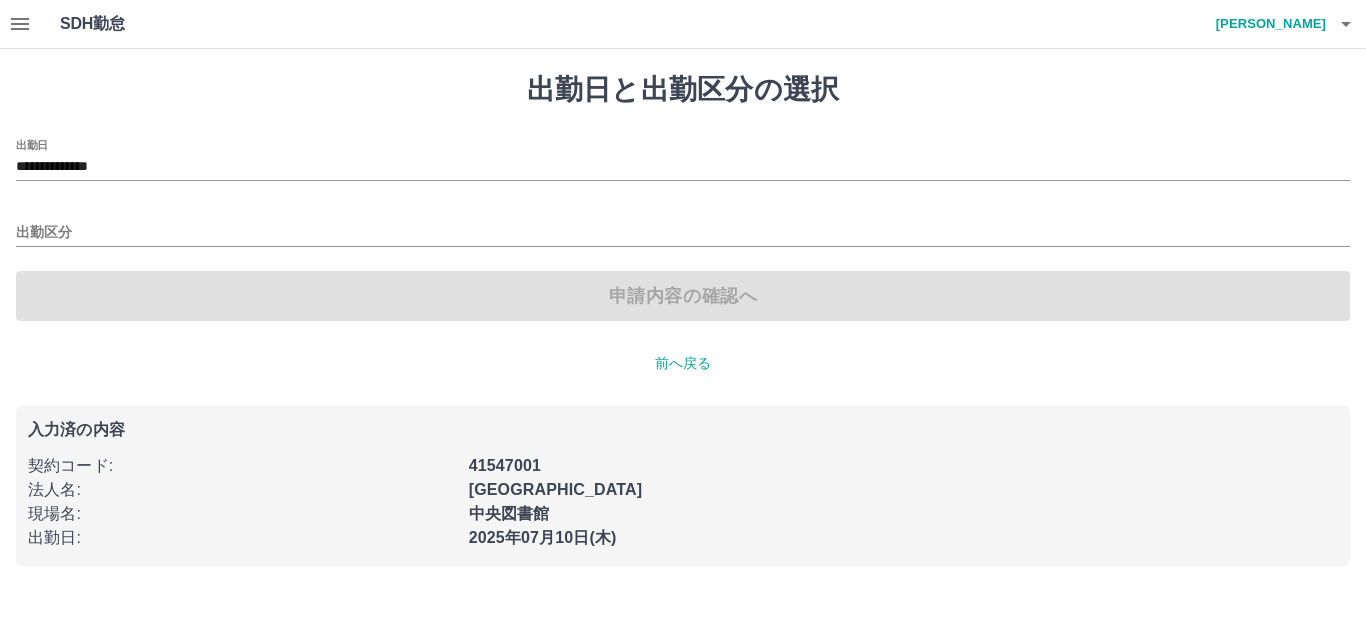 click at bounding box center [20, 24] 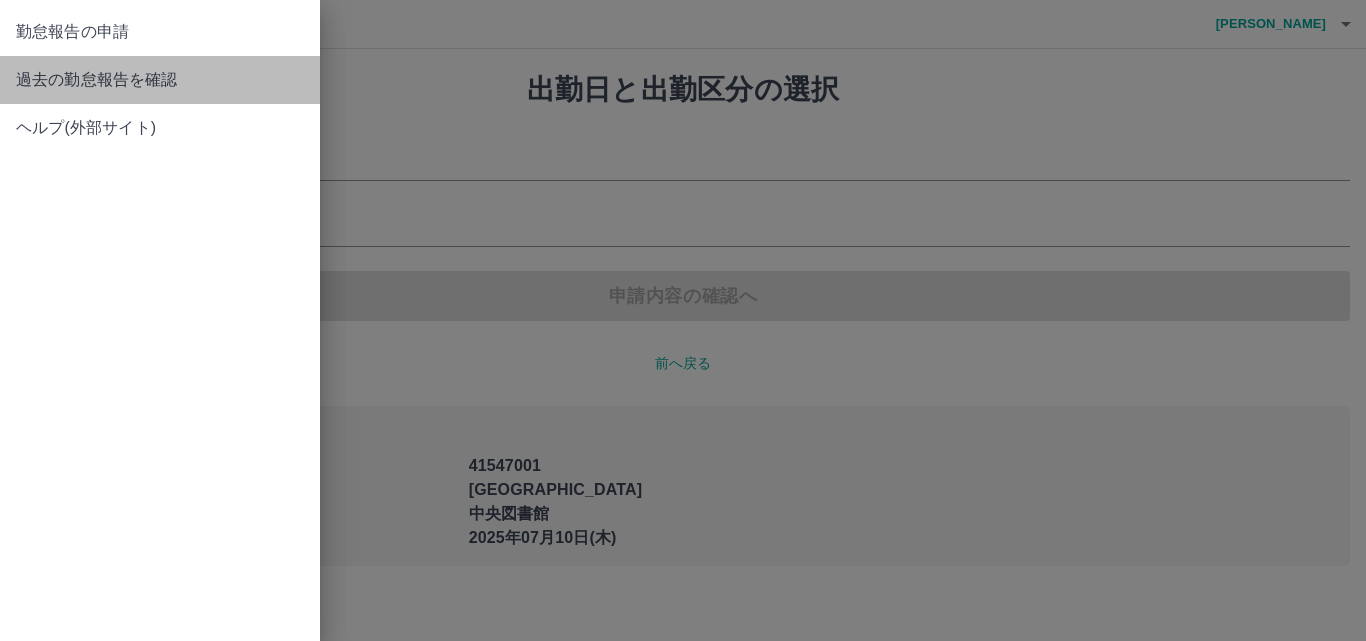click on "過去の勤怠報告を確認" at bounding box center (160, 80) 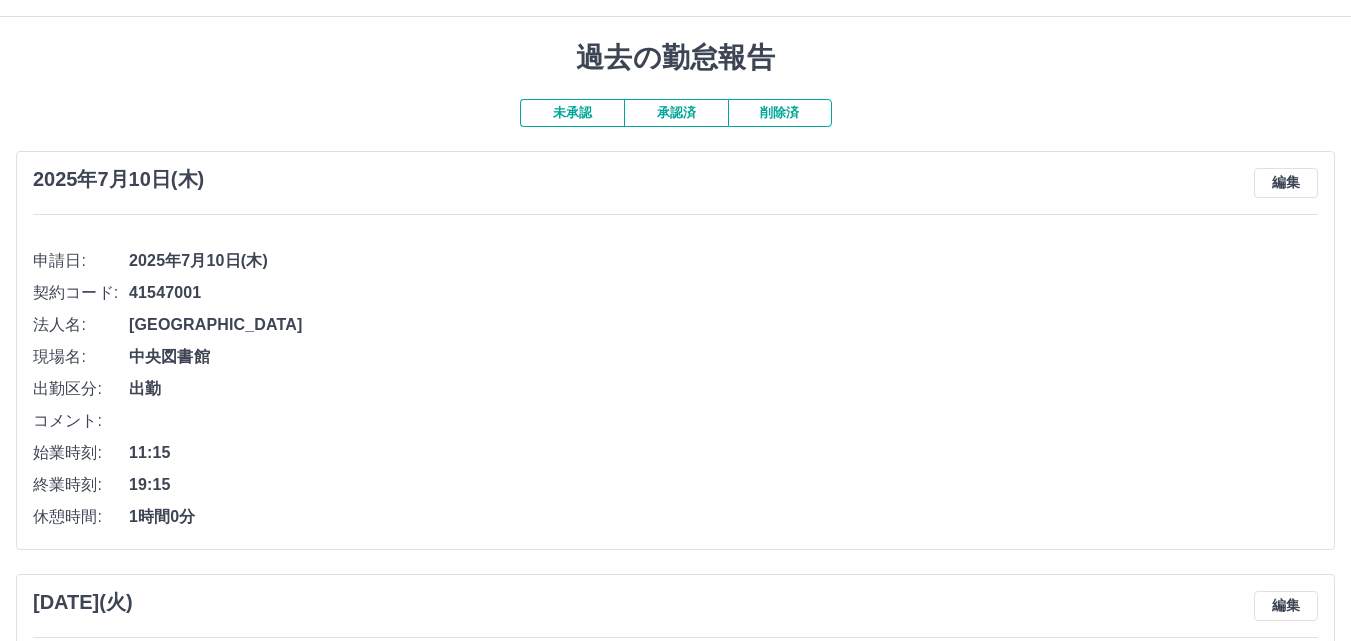 scroll, scrollTop: 0, scrollLeft: 0, axis: both 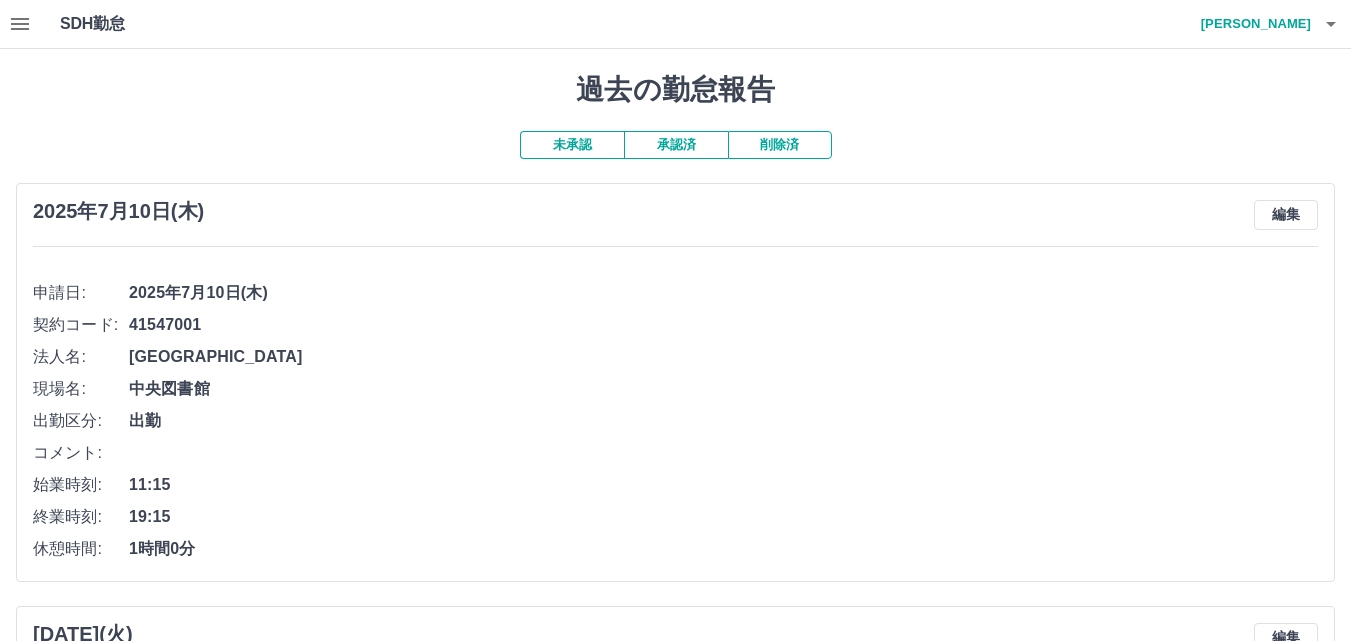 click on "未承認" at bounding box center (572, 145) 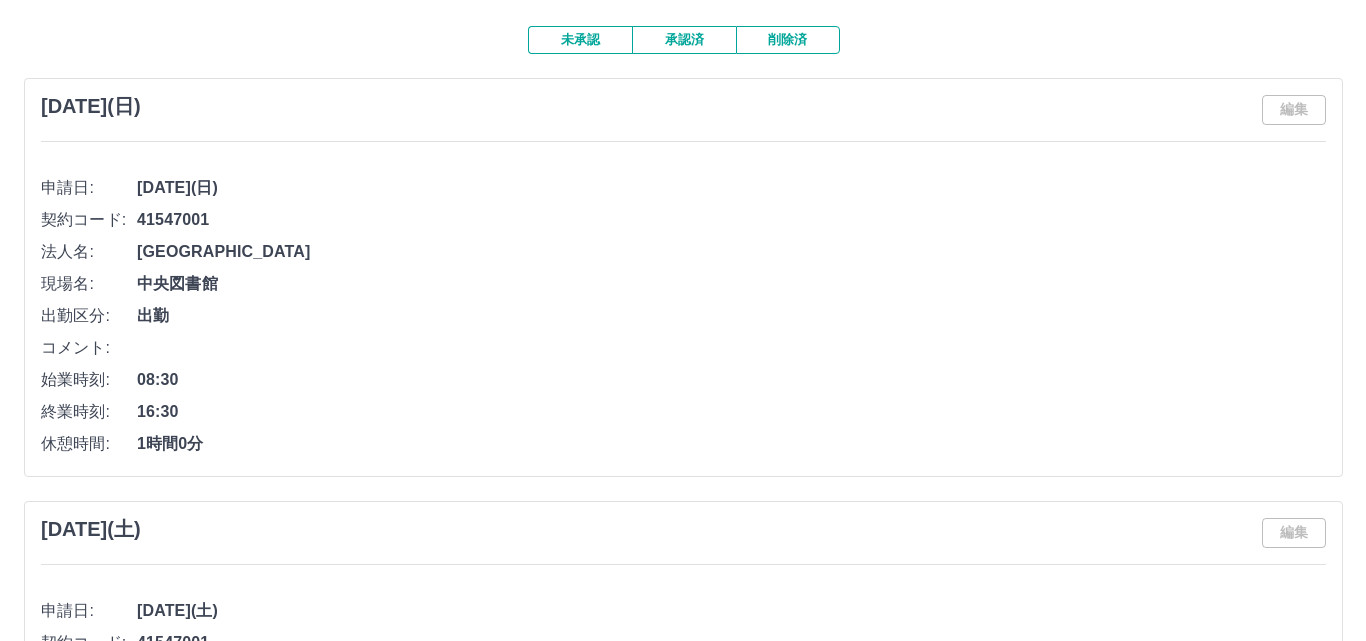 scroll, scrollTop: 0, scrollLeft: 0, axis: both 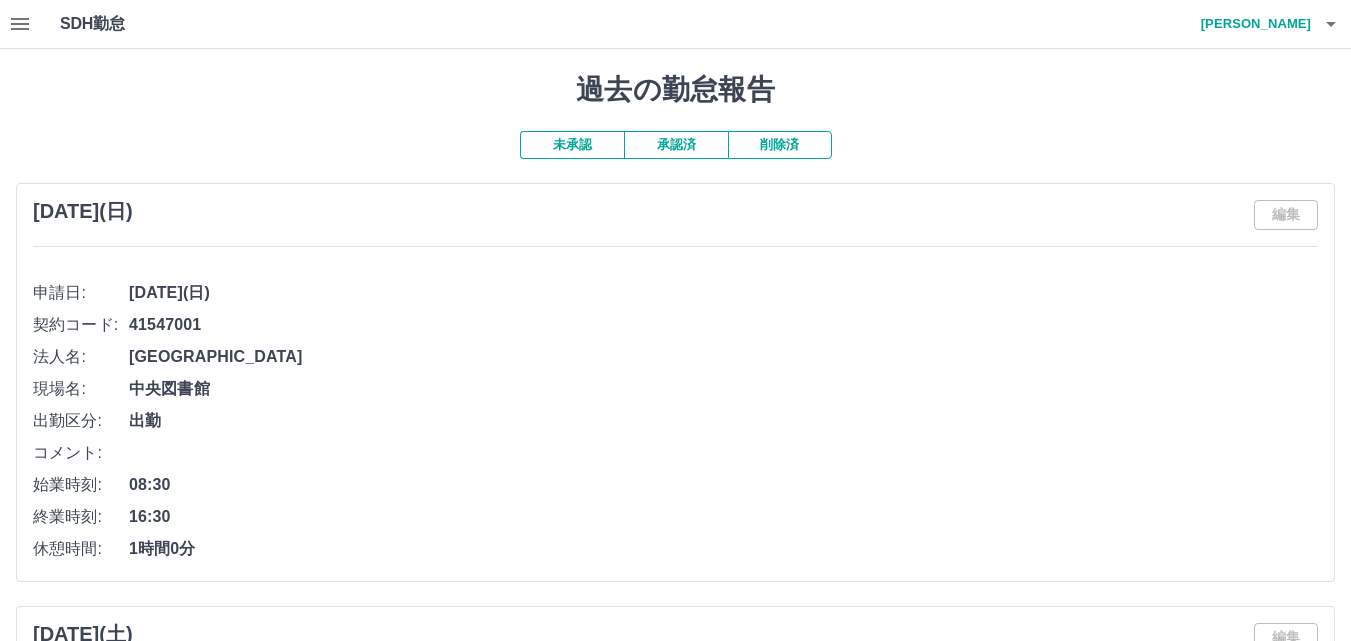 click 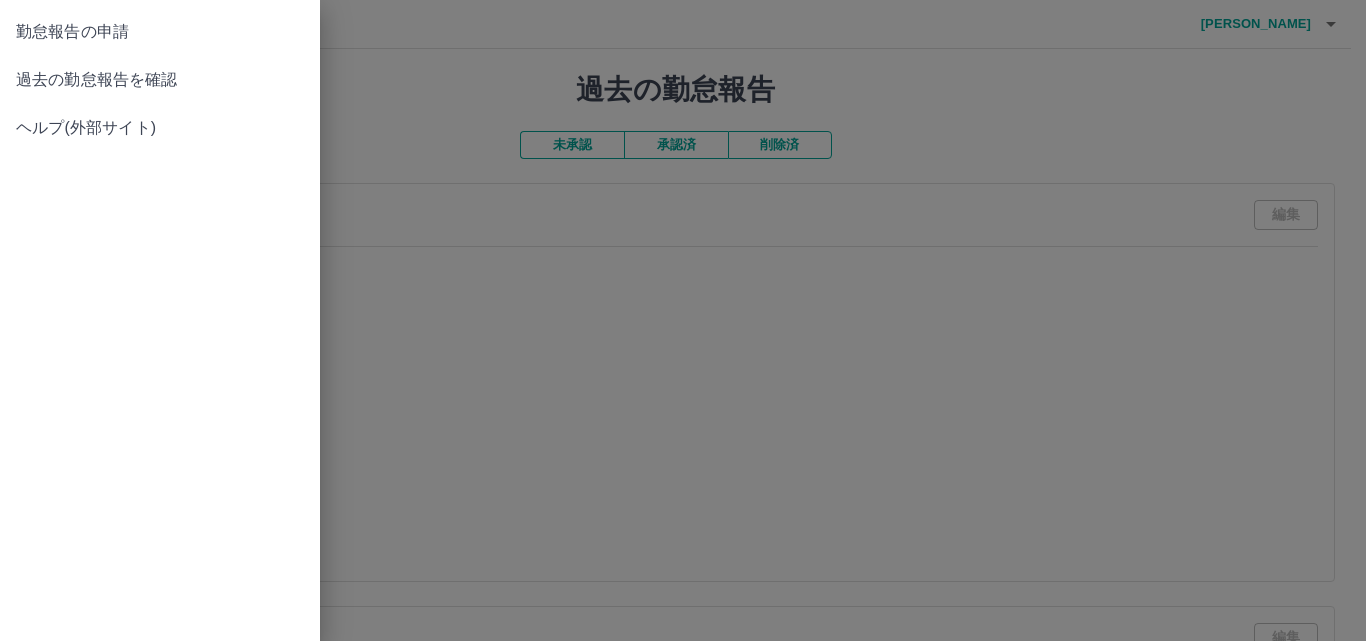 click on "勤怠報告の申請" at bounding box center [160, 32] 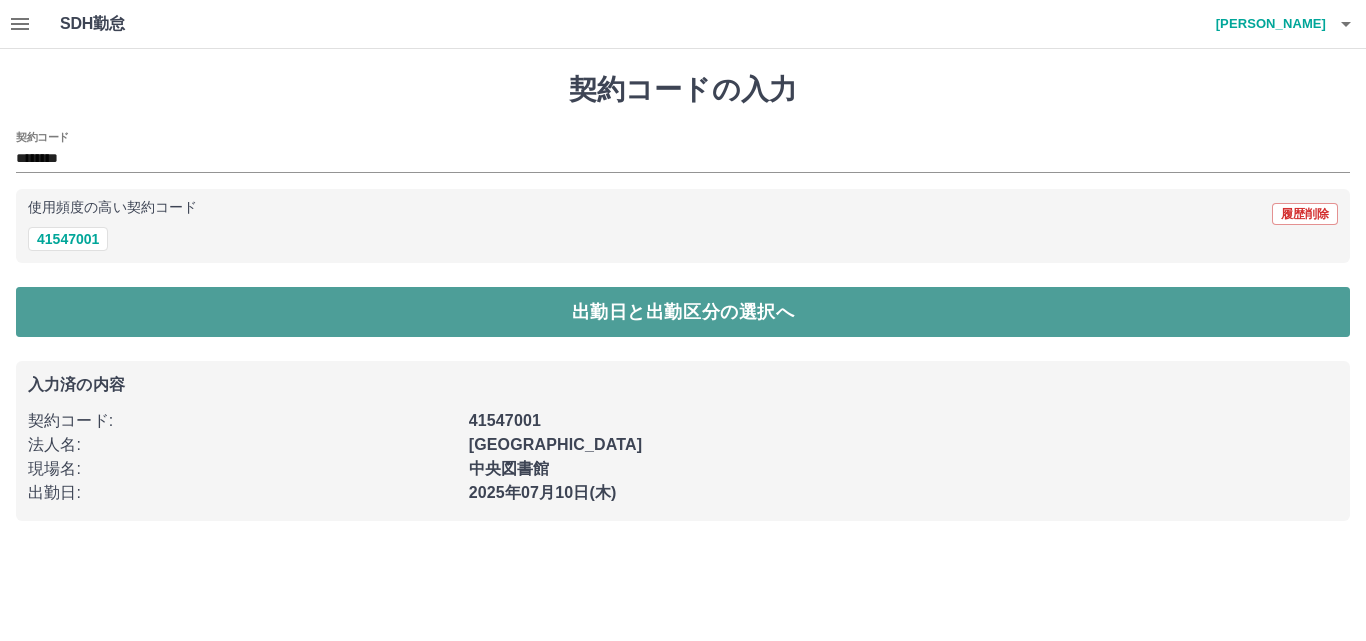 click on "出勤日と出勤区分の選択へ" at bounding box center (683, 312) 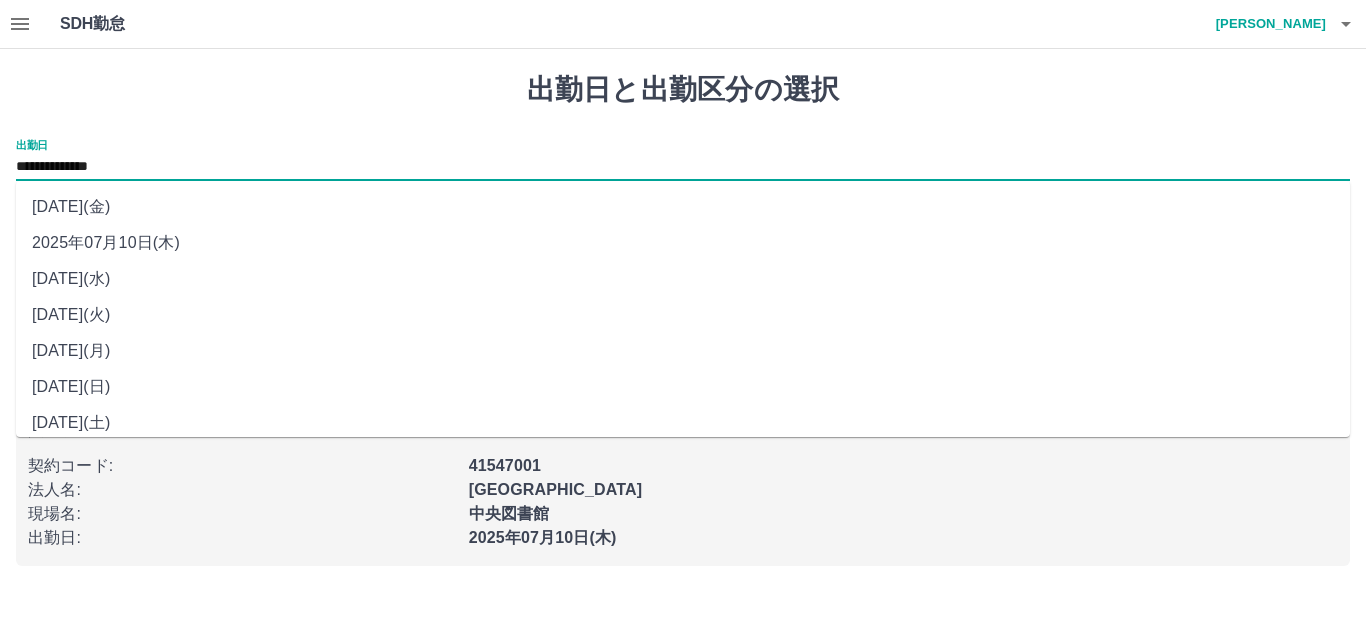 click on "**********" at bounding box center (683, 167) 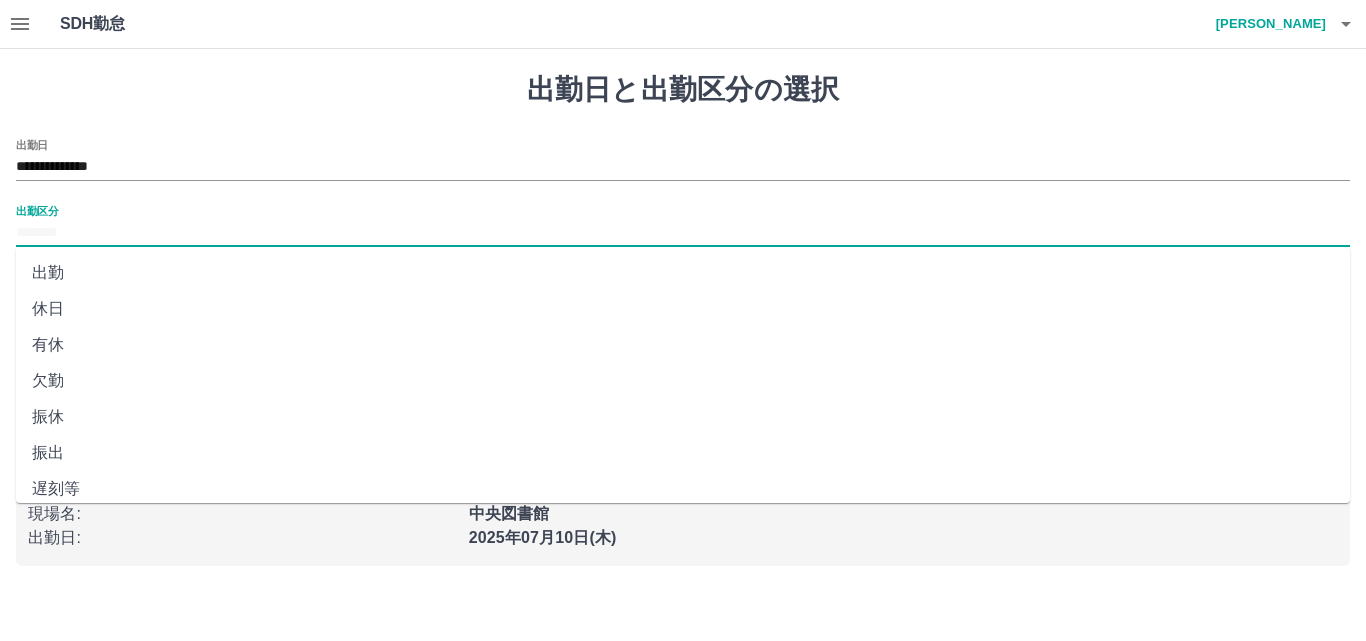 click on "出勤区分" at bounding box center (683, 233) 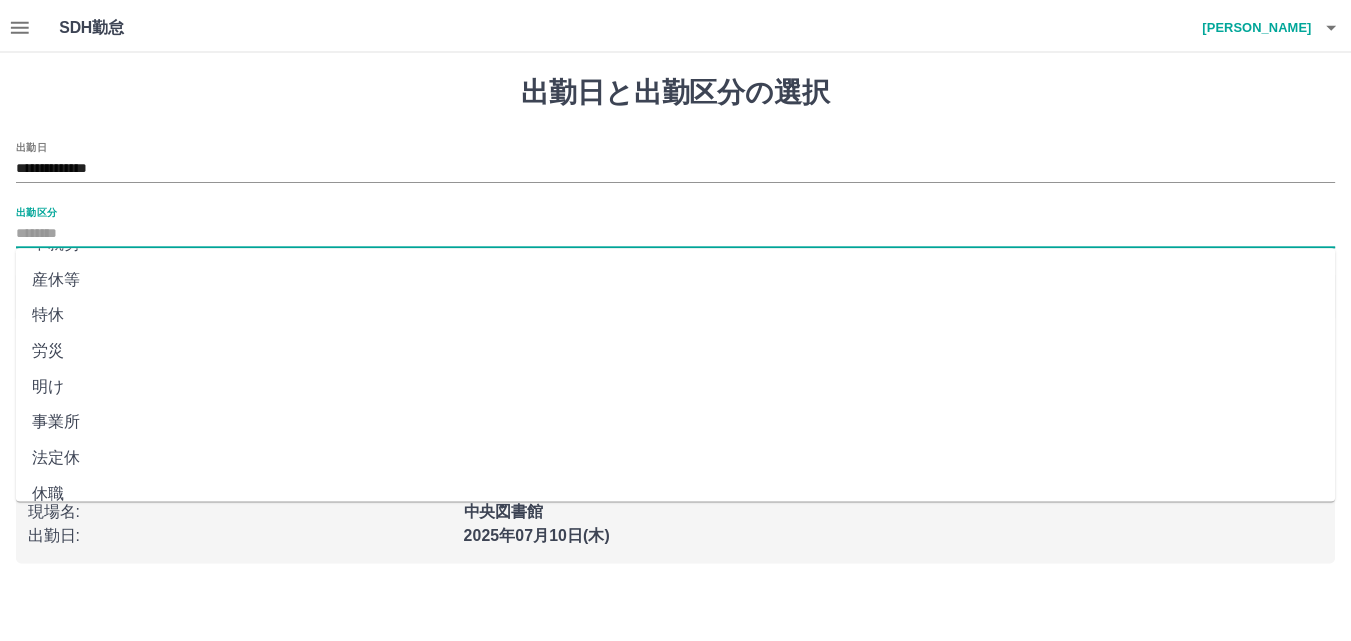 scroll, scrollTop: 408, scrollLeft: 0, axis: vertical 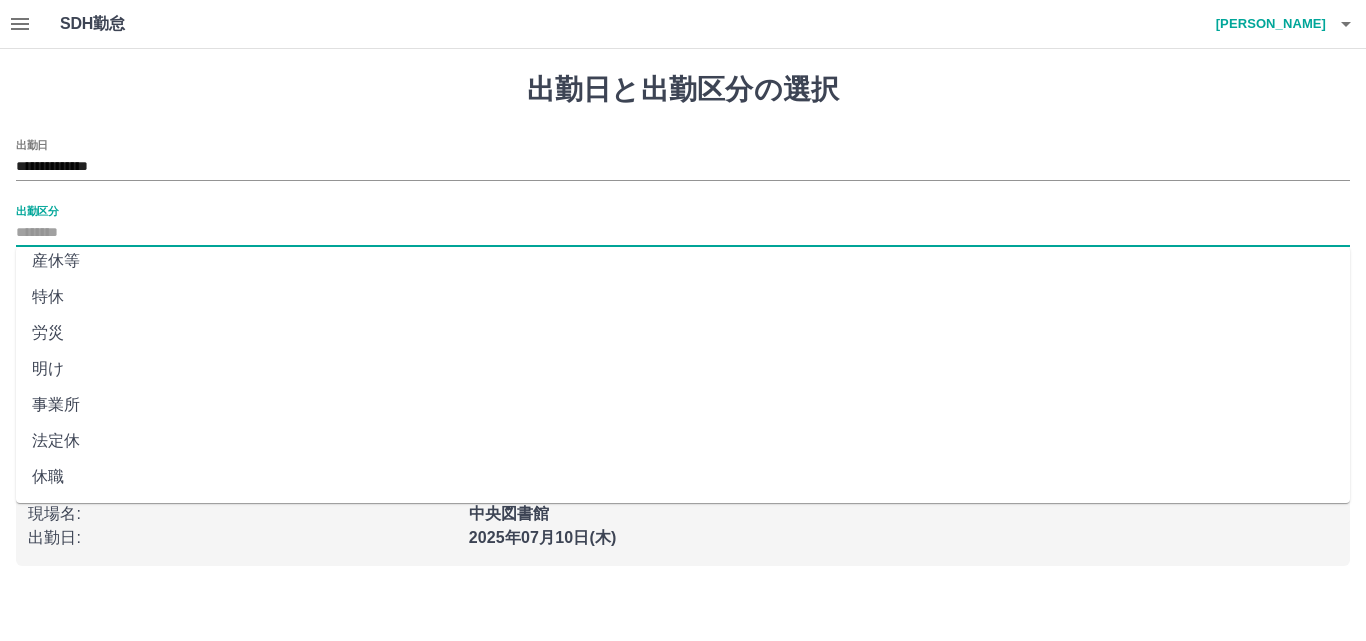 click on "法定休" at bounding box center (683, 441) 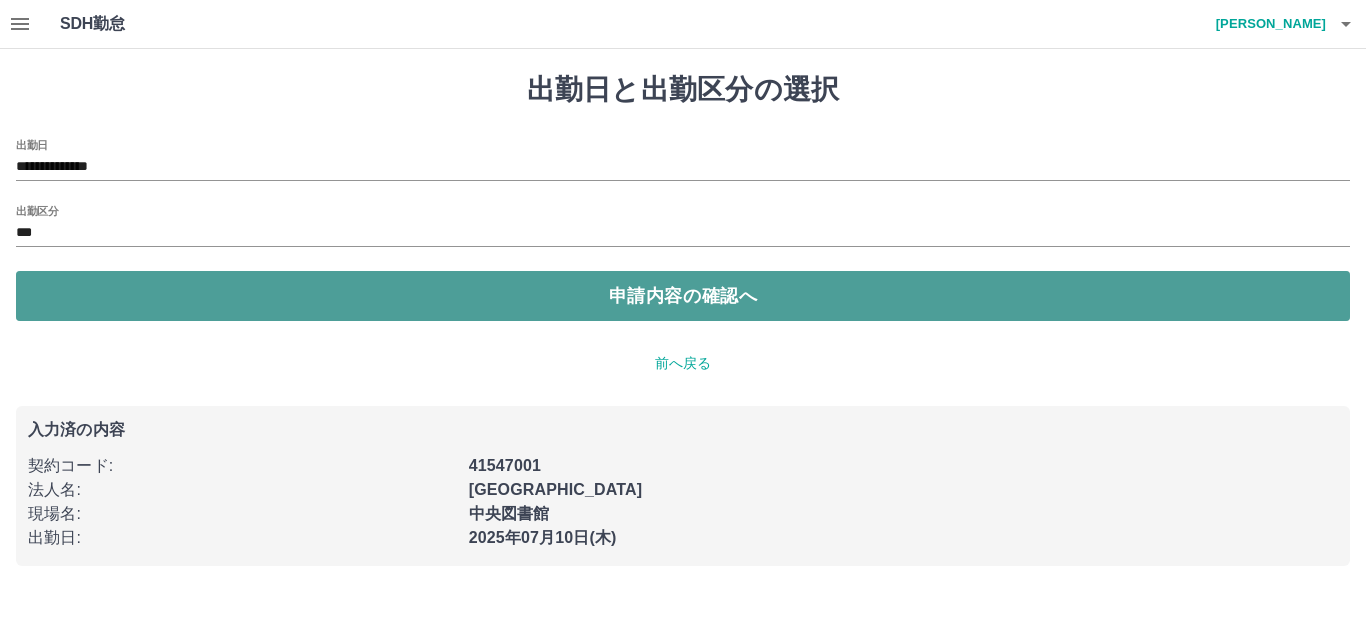 click on "申請内容の確認へ" at bounding box center [683, 296] 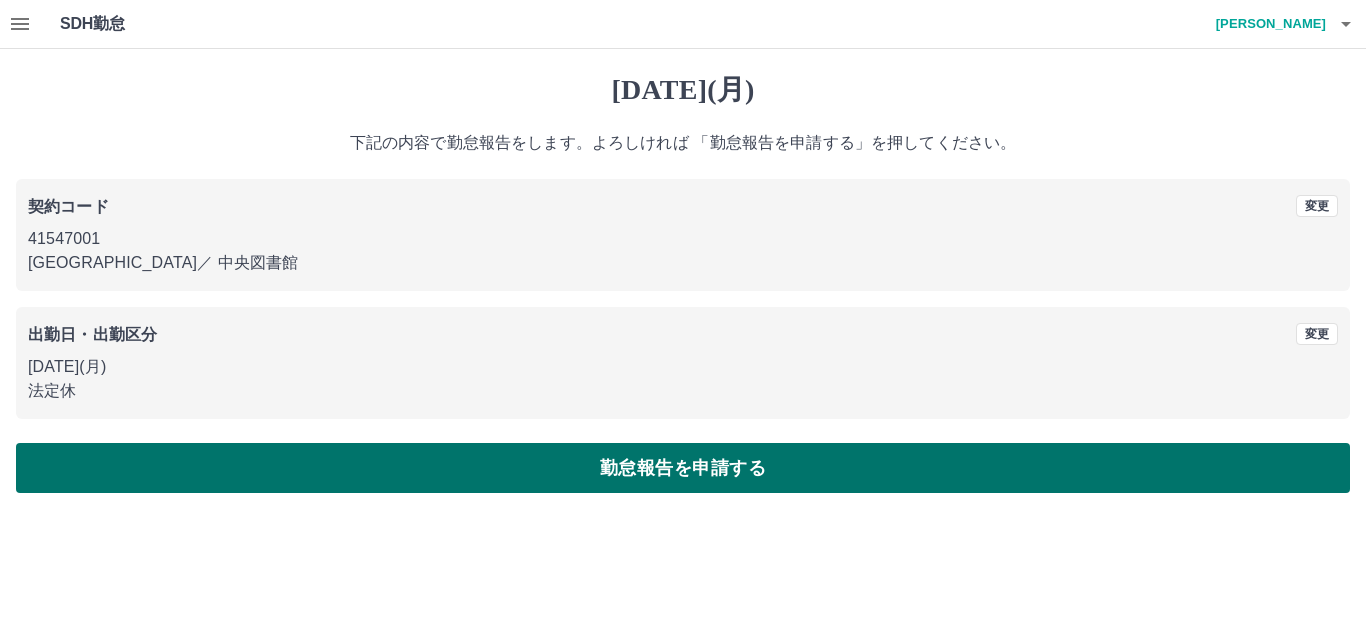click on "勤怠報告を申請する" at bounding box center (683, 468) 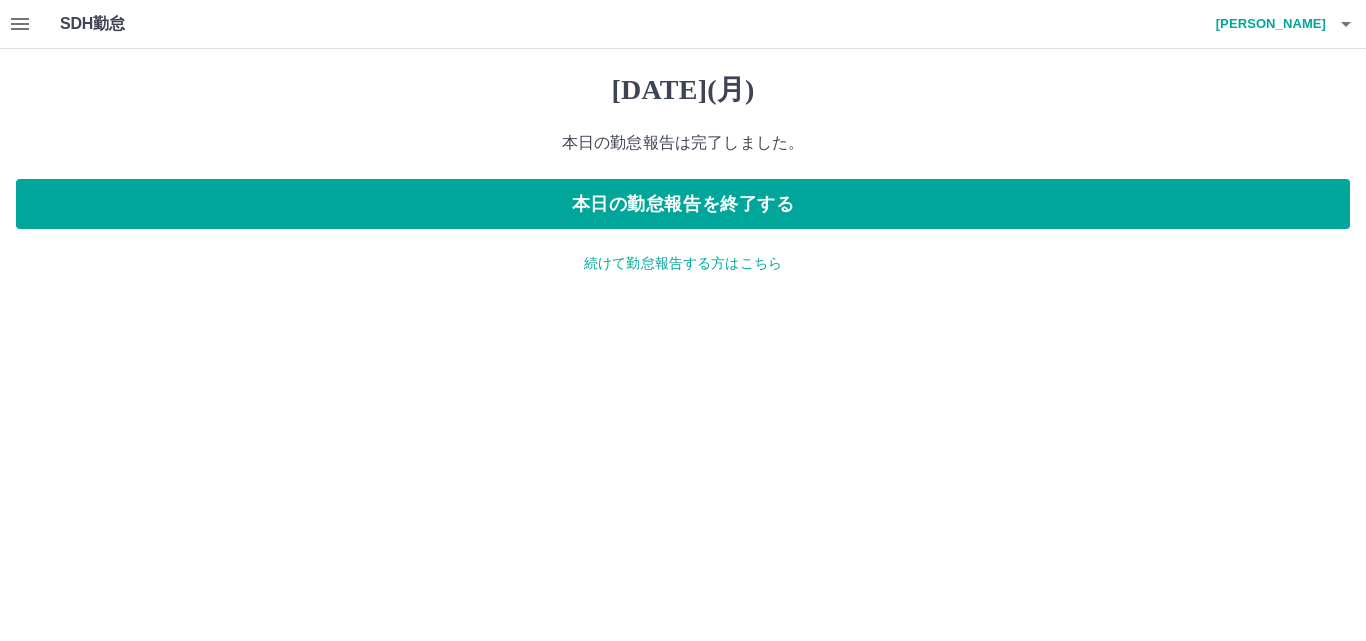 click on "続けて勤怠報告する方はこちら" at bounding box center [683, 263] 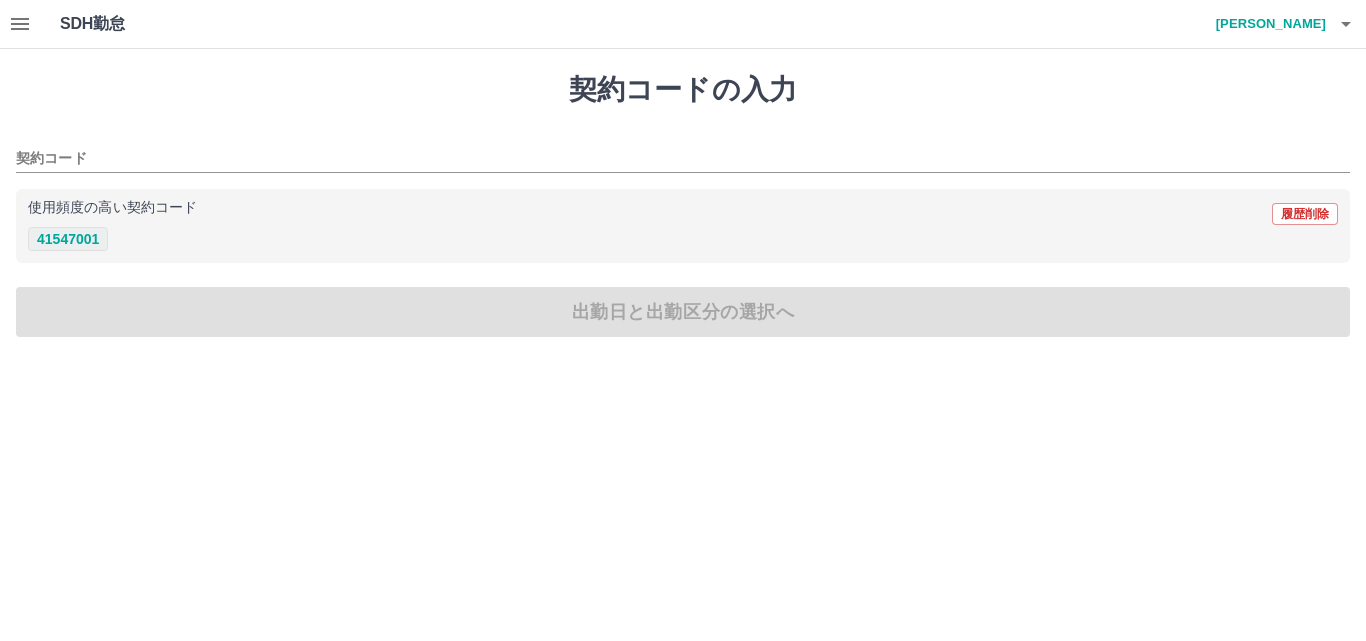 click on "41547001" at bounding box center (68, 239) 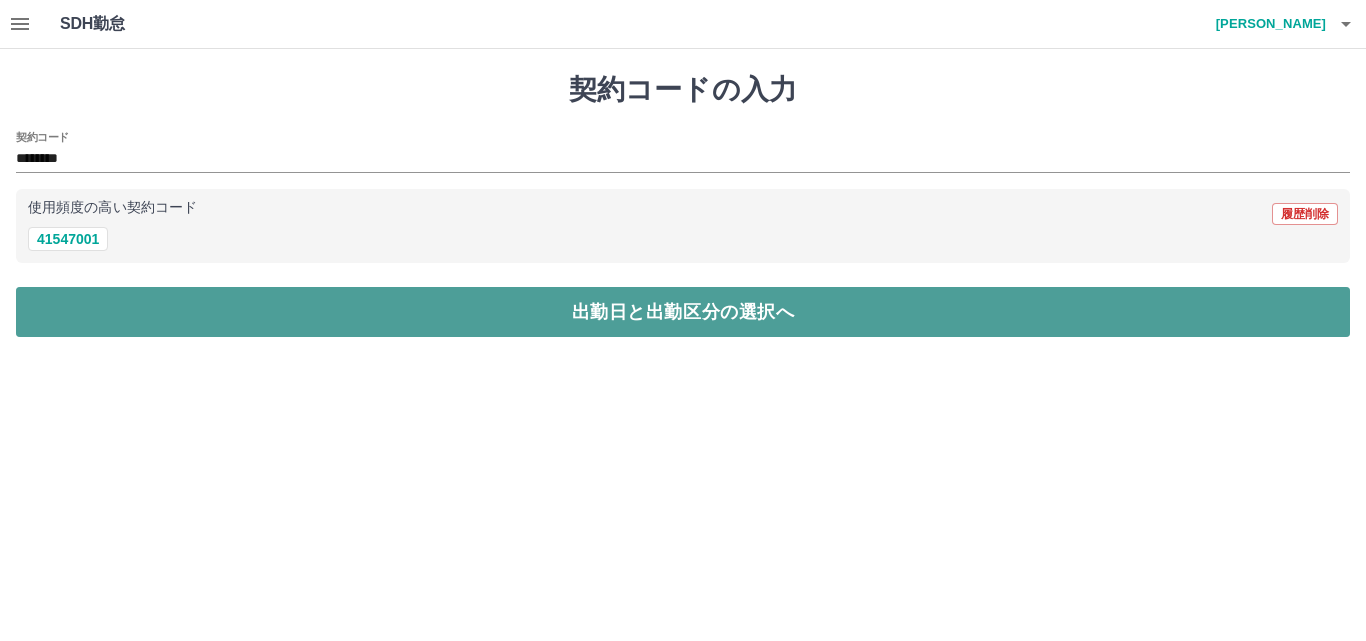 click on "出勤日と出勤区分の選択へ" at bounding box center (683, 312) 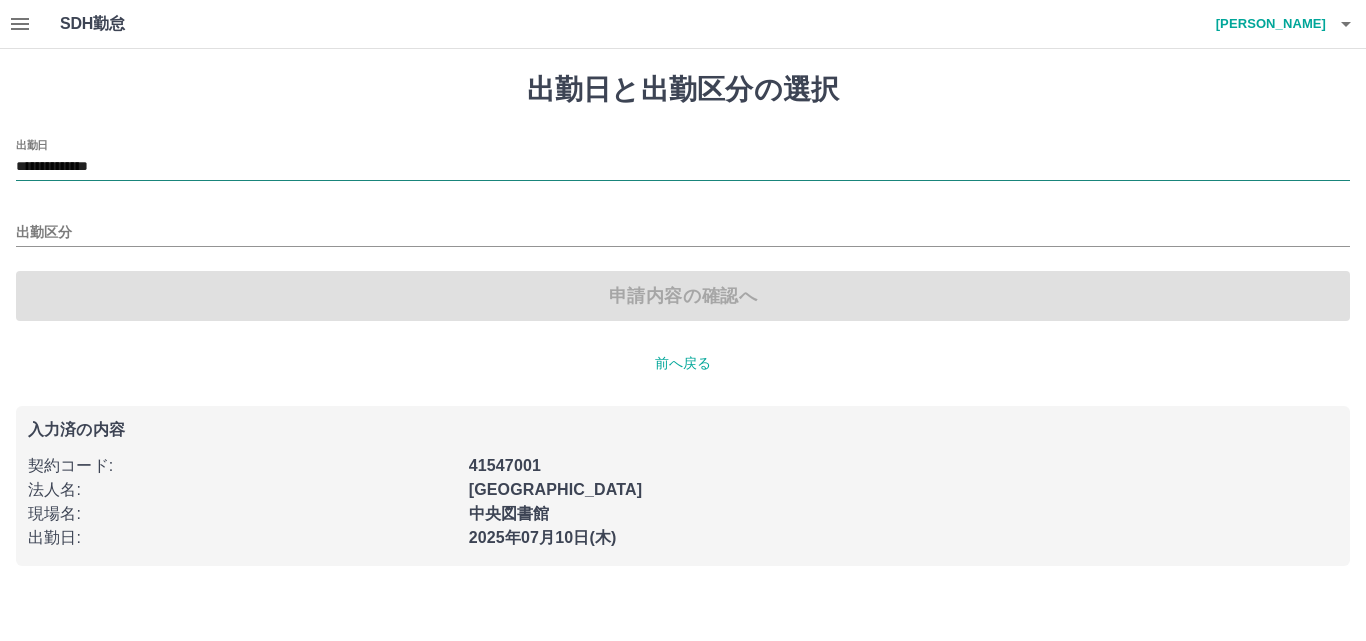 click on "**********" at bounding box center (683, 167) 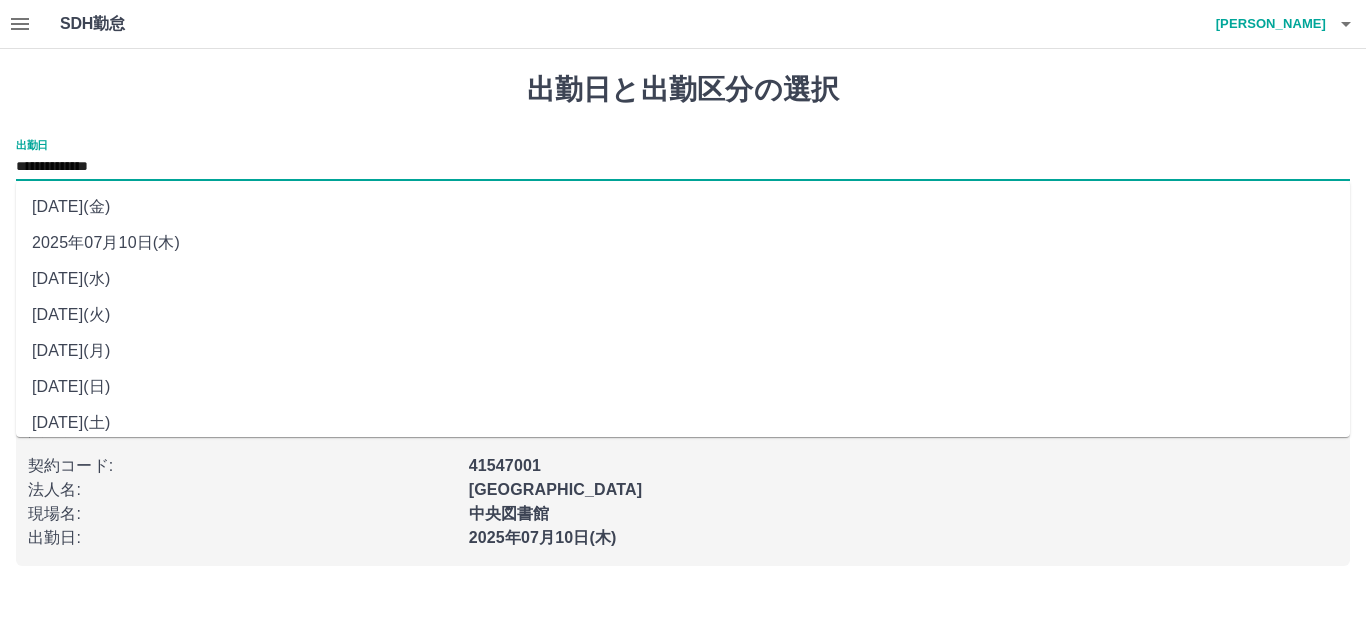 click on "[DATE](火)" at bounding box center (683, 315) 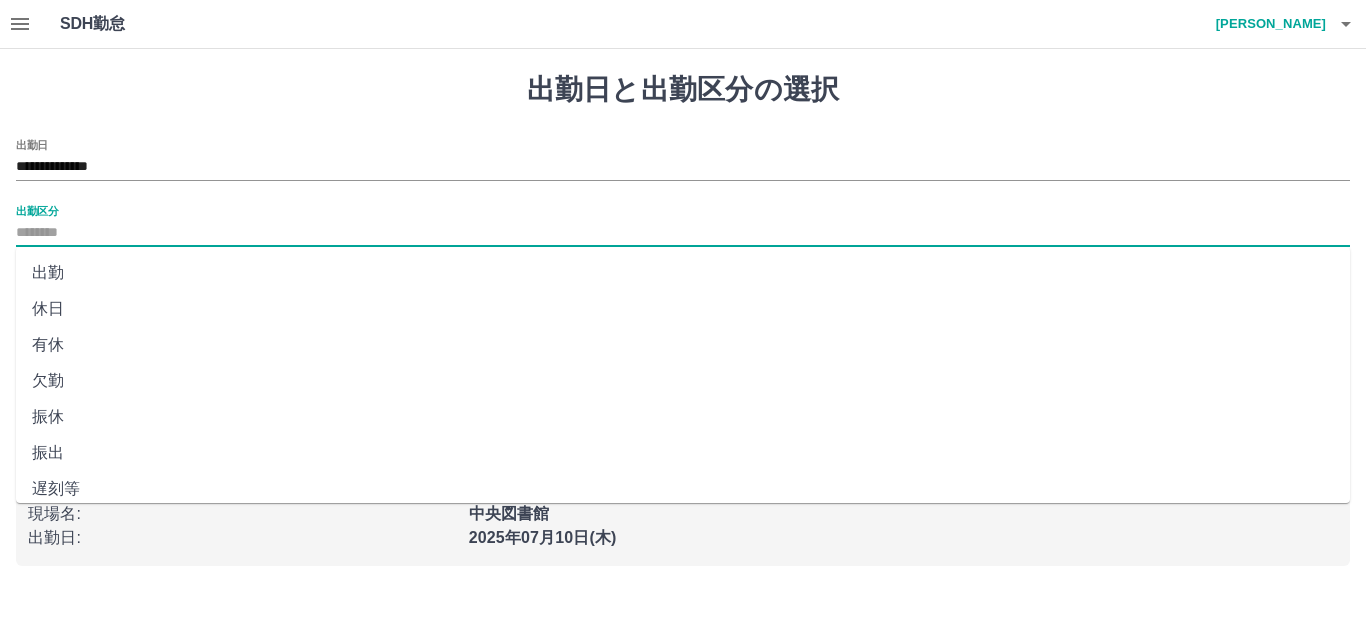 click on "出勤区分" at bounding box center (683, 233) 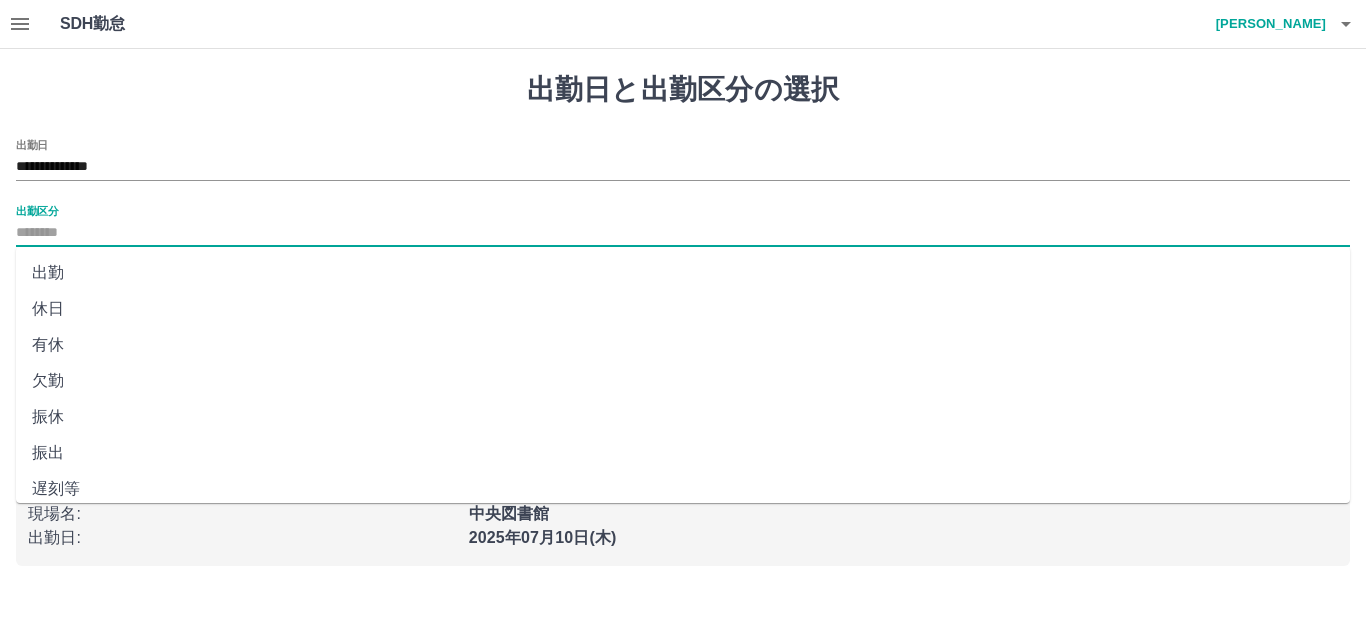 click on "出勤" at bounding box center (683, 273) 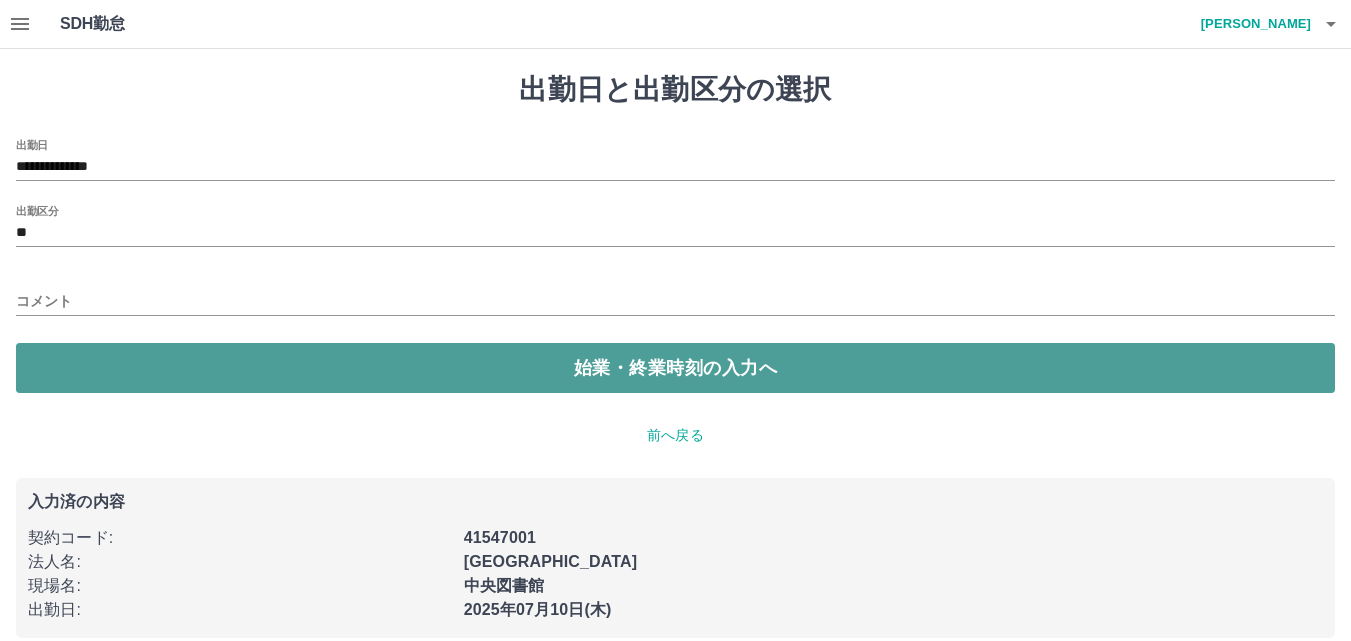 click on "始業・終業時刻の入力へ" at bounding box center (675, 368) 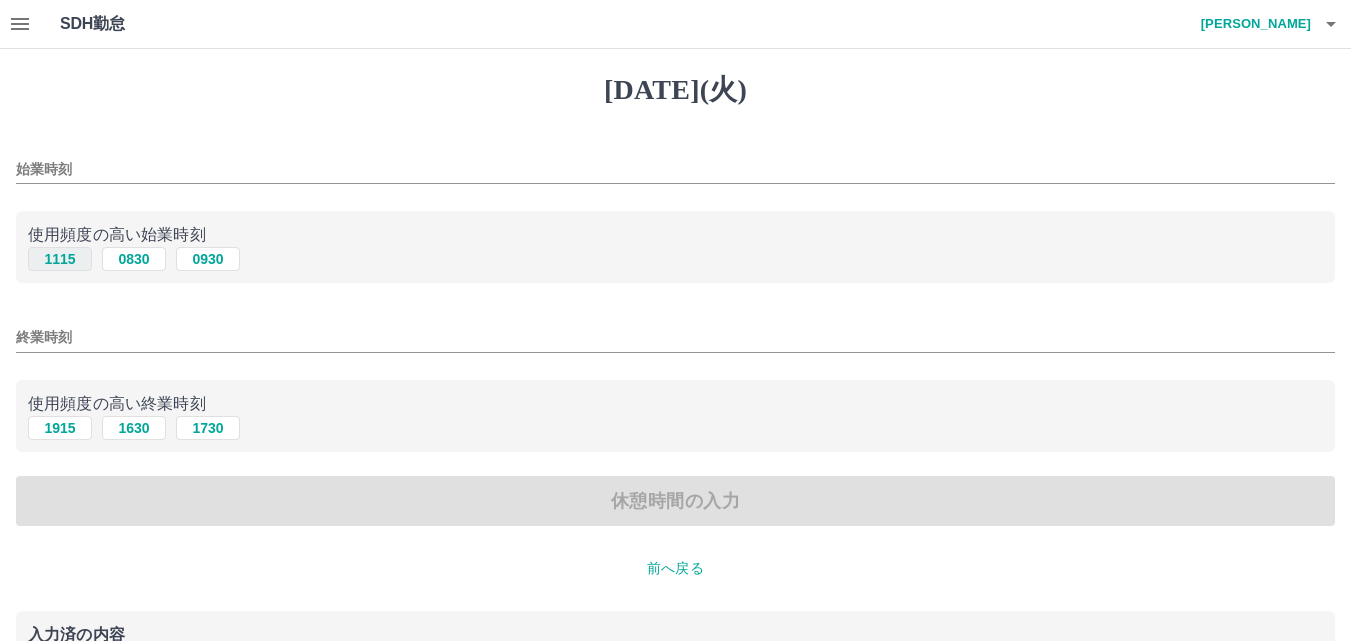 click on "1115" at bounding box center (60, 259) 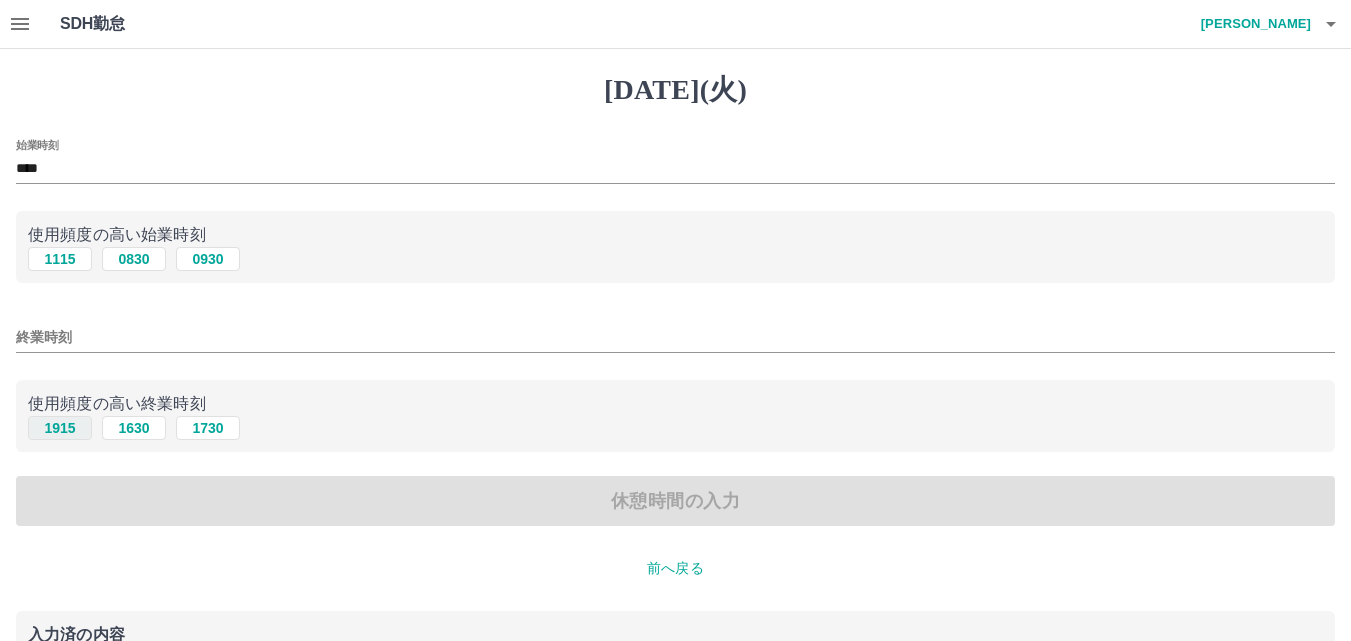 click on "1915" at bounding box center [60, 428] 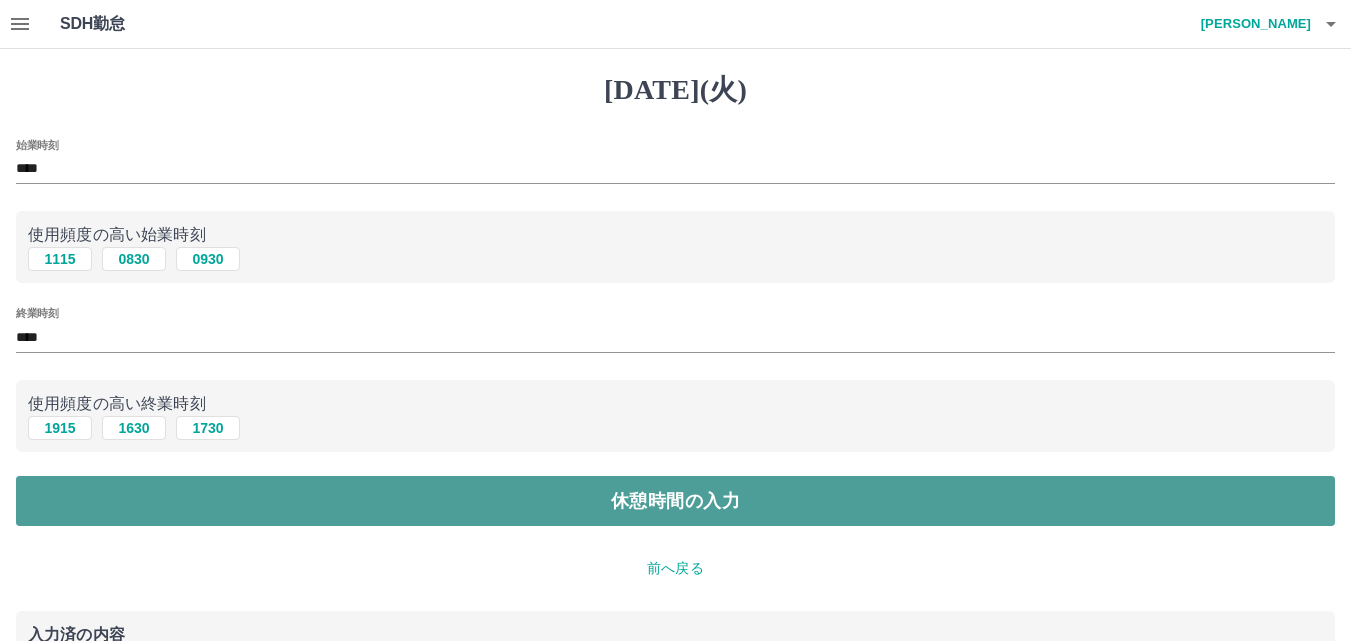 click on "休憩時間の入力" at bounding box center (675, 501) 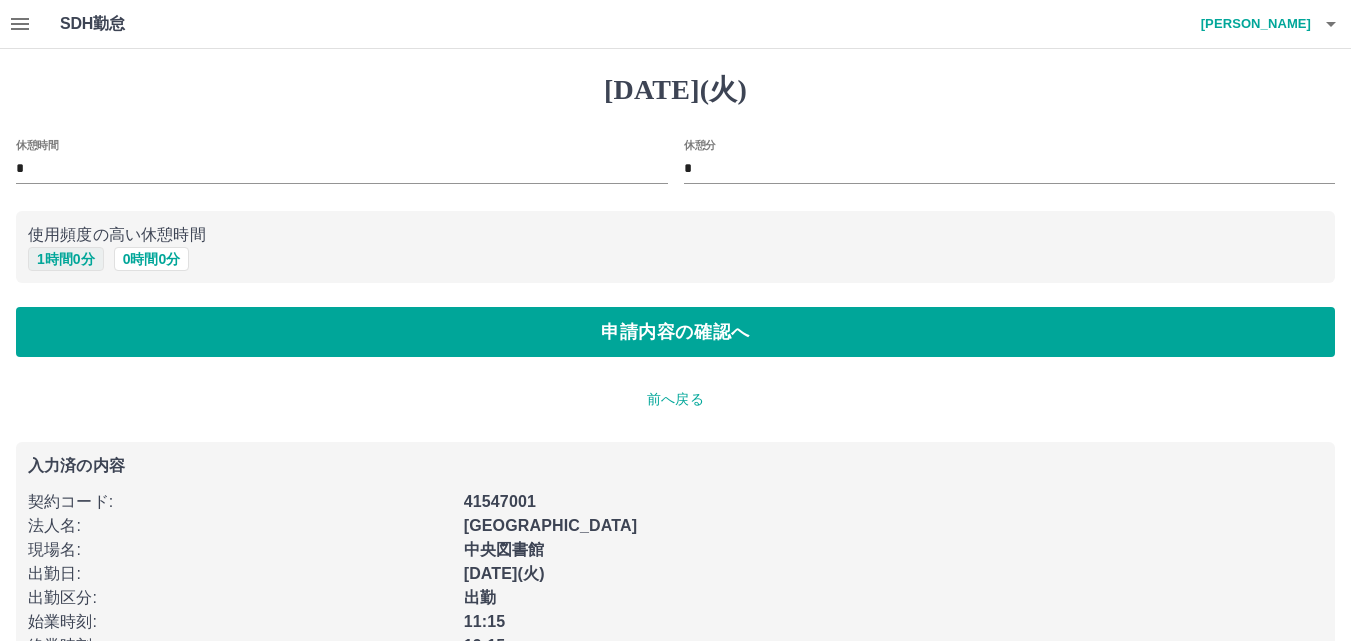 click on "1 時間 0 分" at bounding box center [66, 259] 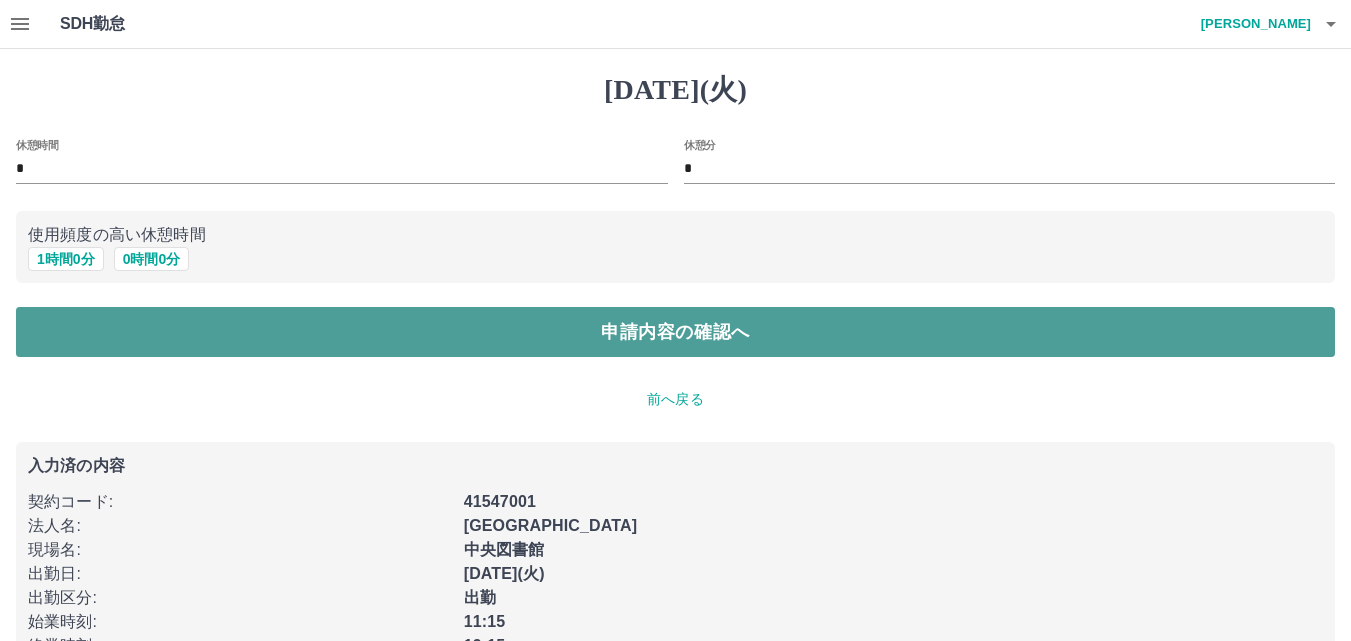 click on "申請内容の確認へ" at bounding box center (675, 332) 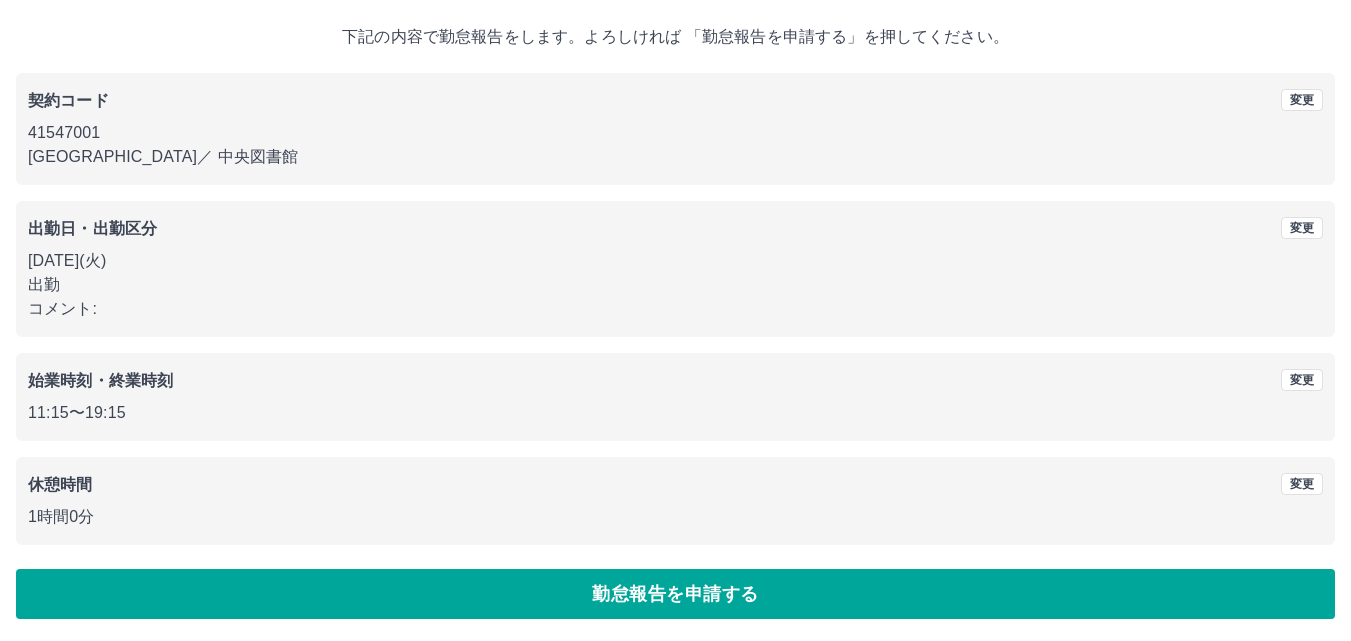 scroll, scrollTop: 108, scrollLeft: 0, axis: vertical 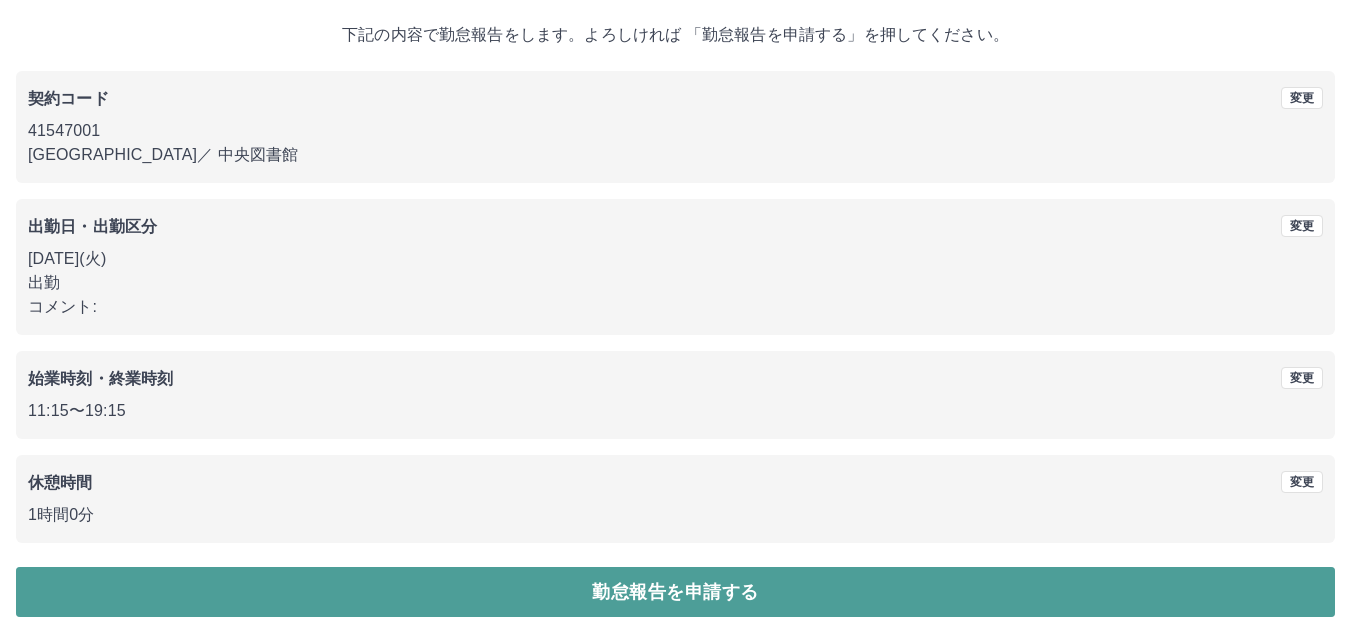 click on "勤怠報告を申請する" at bounding box center (675, 592) 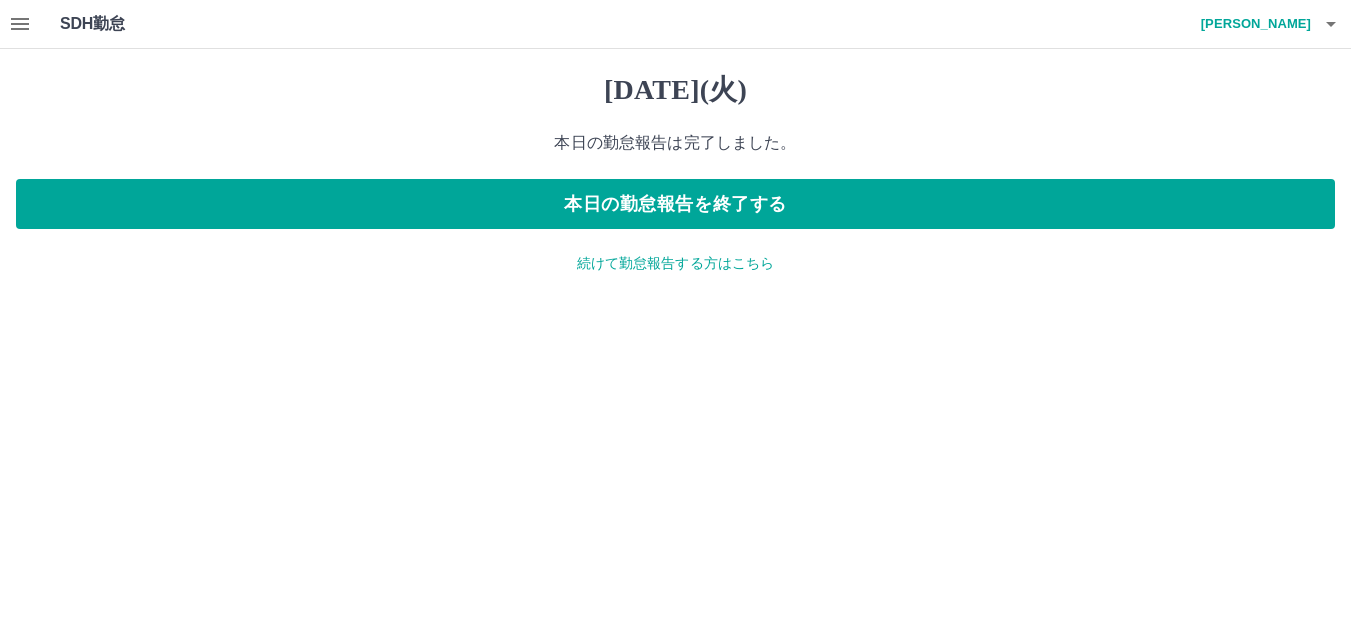 scroll, scrollTop: 0, scrollLeft: 0, axis: both 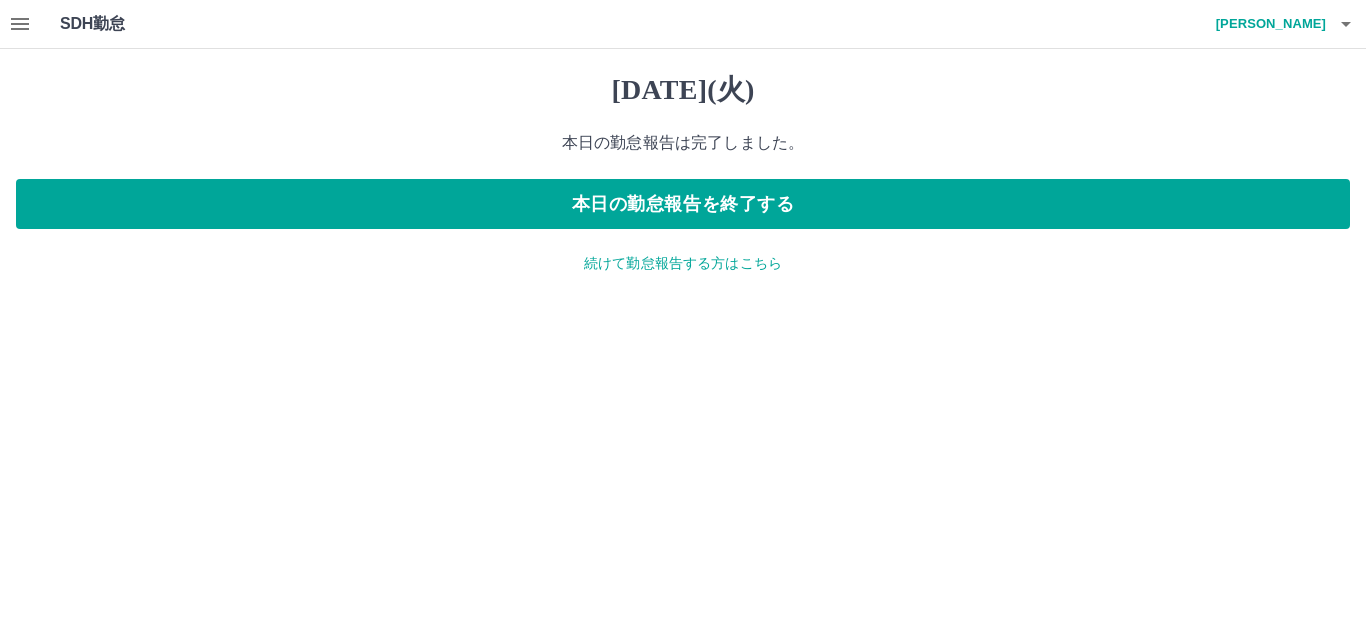 click on "続けて勤怠報告する方はこちら" at bounding box center (683, 263) 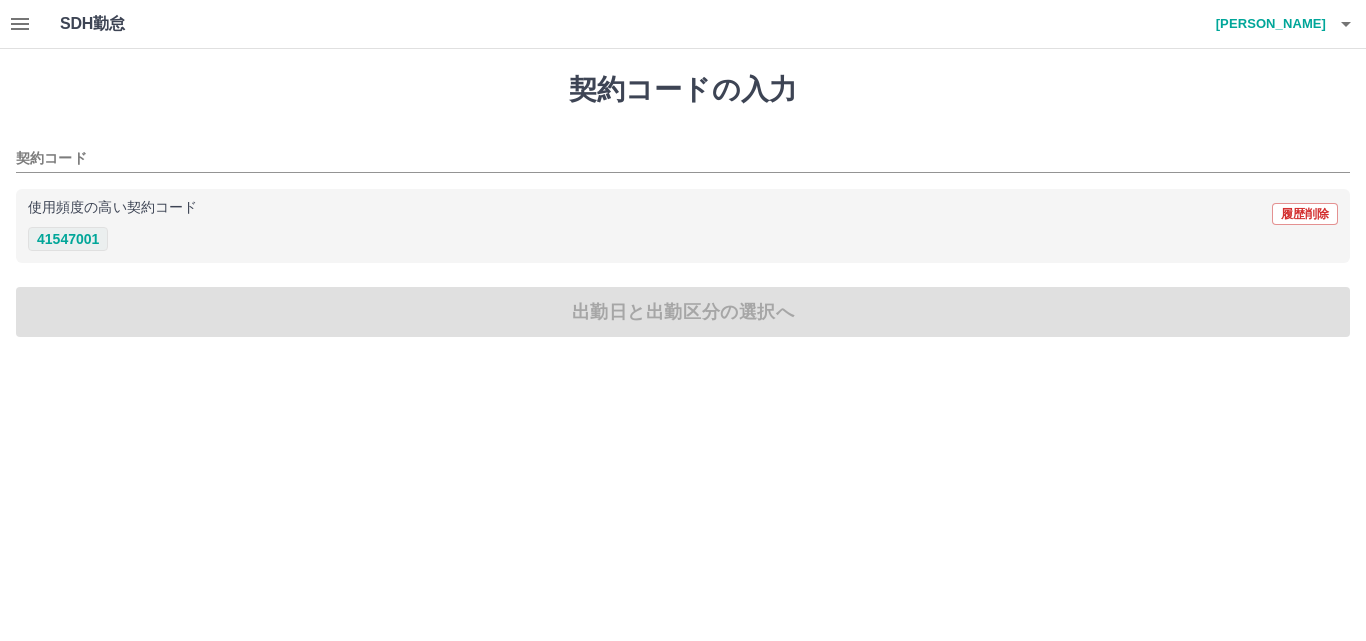 click on "41547001" at bounding box center (68, 239) 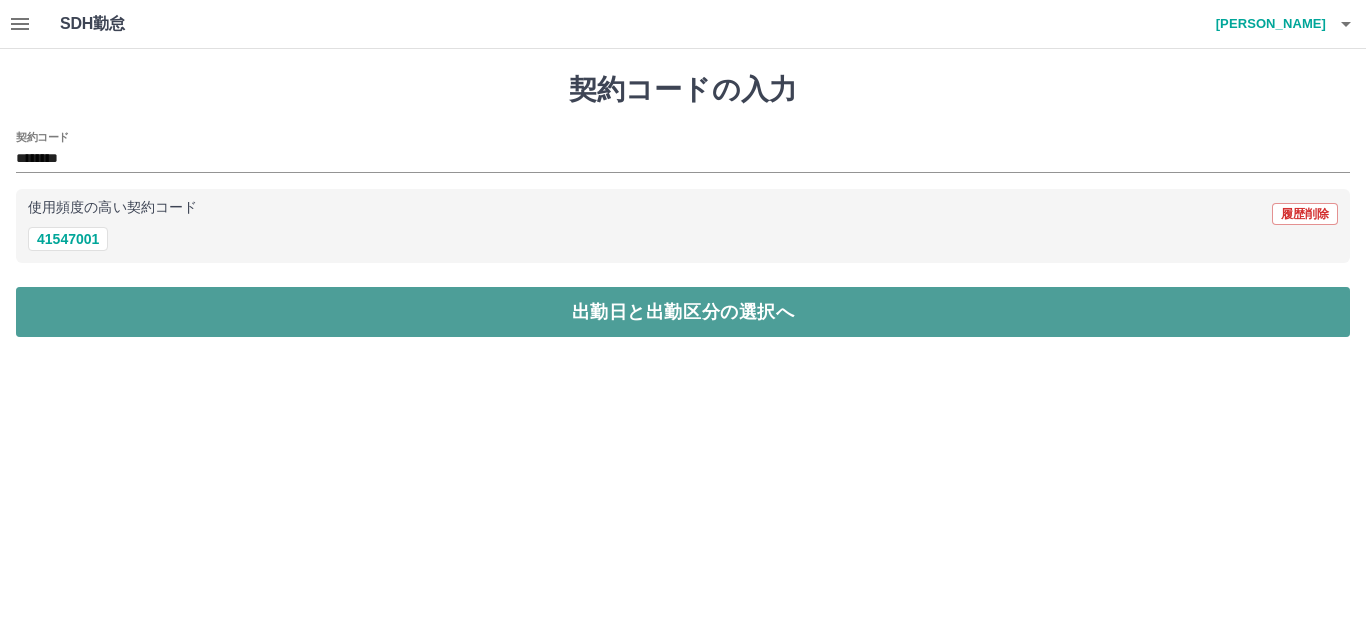 click on "出勤日と出勤区分の選択へ" at bounding box center (683, 312) 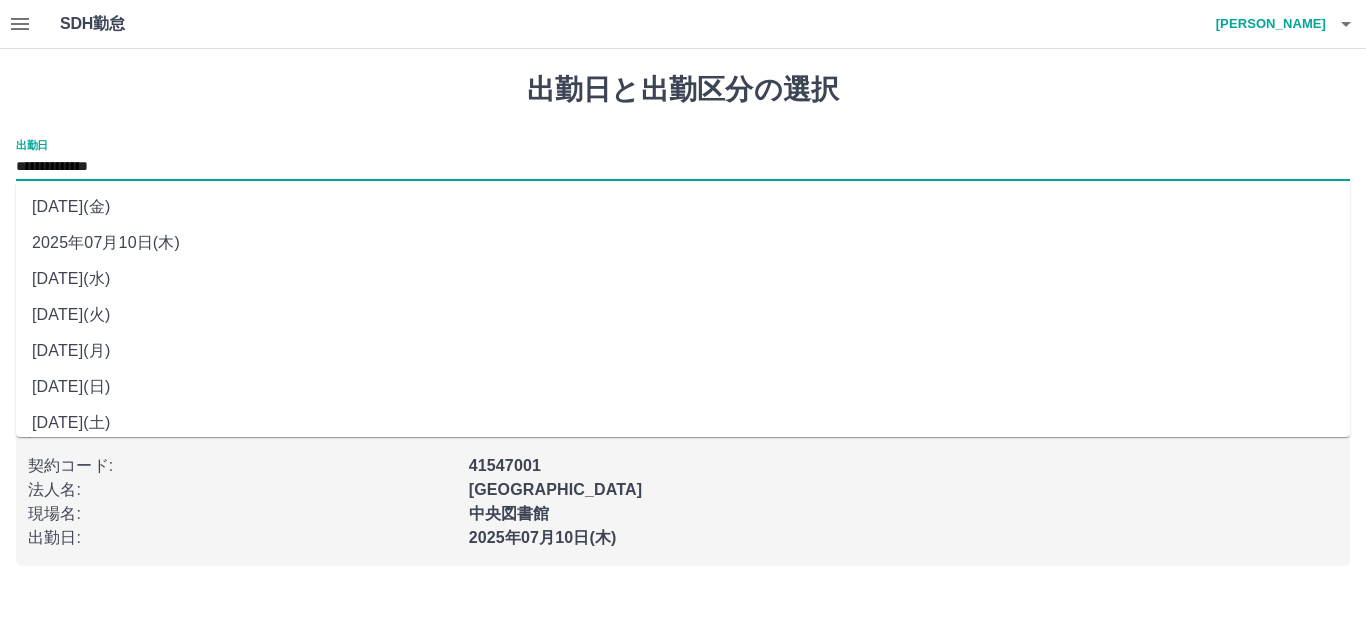 click on "**********" at bounding box center [683, 167] 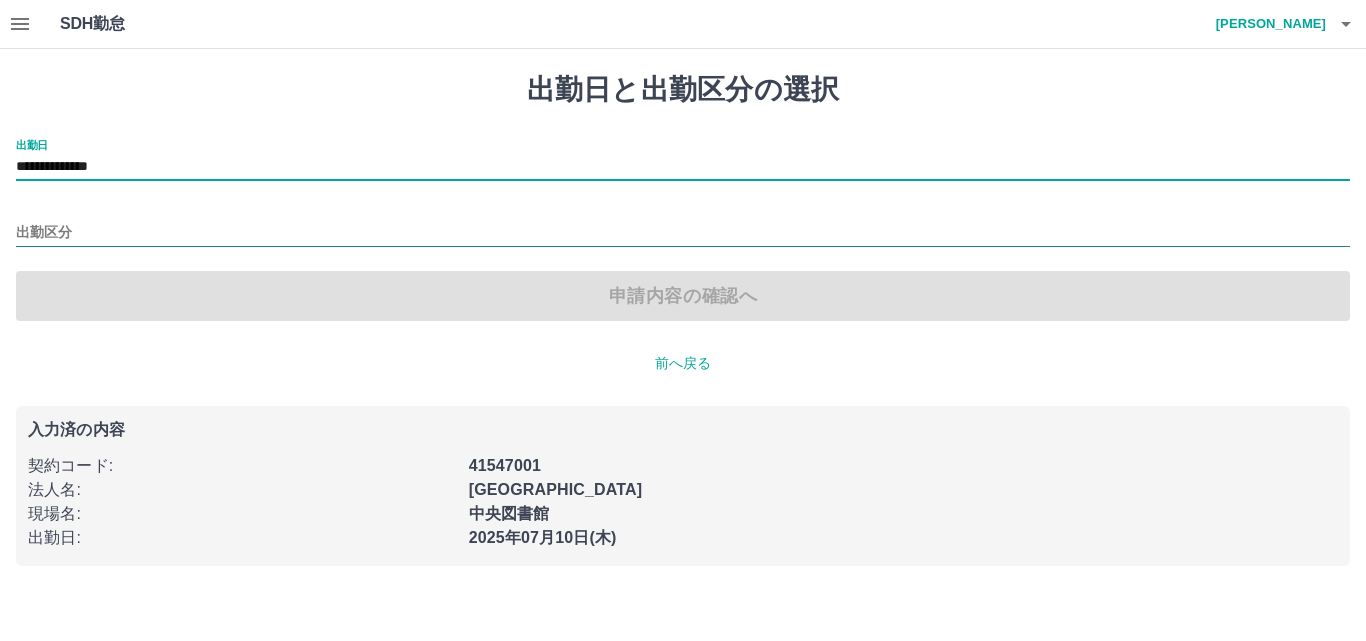 click on "出勤区分" at bounding box center [683, 233] 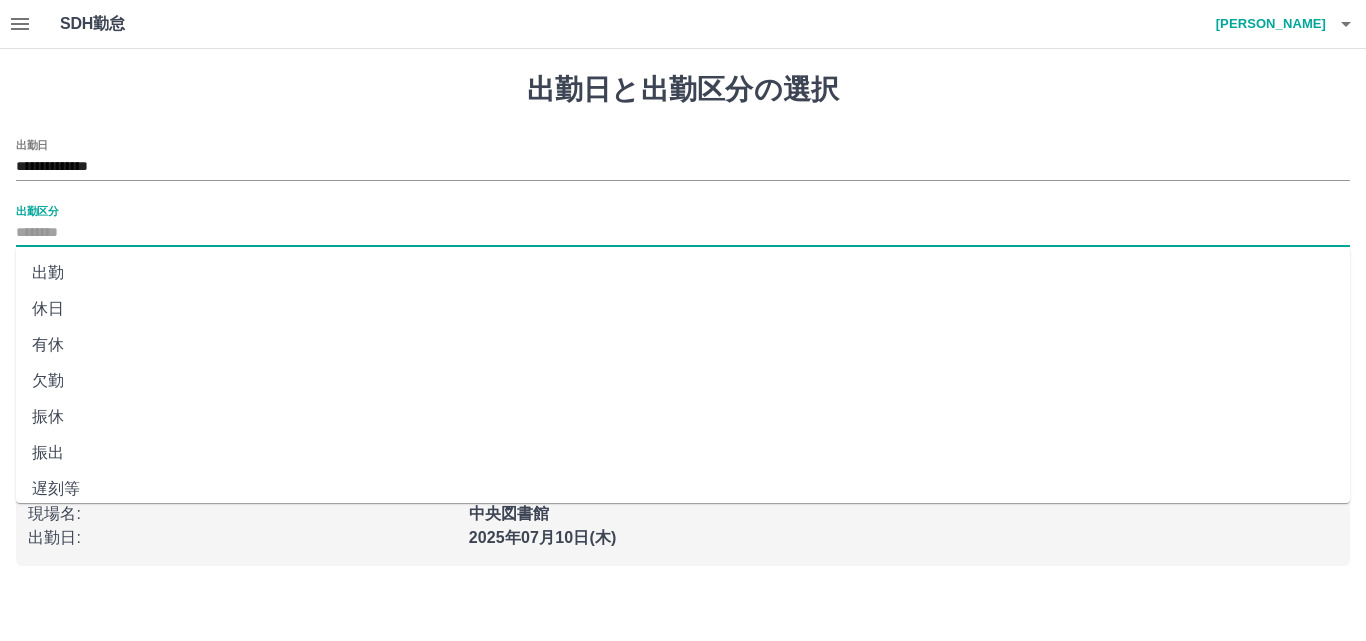 click on "出勤" at bounding box center (683, 273) 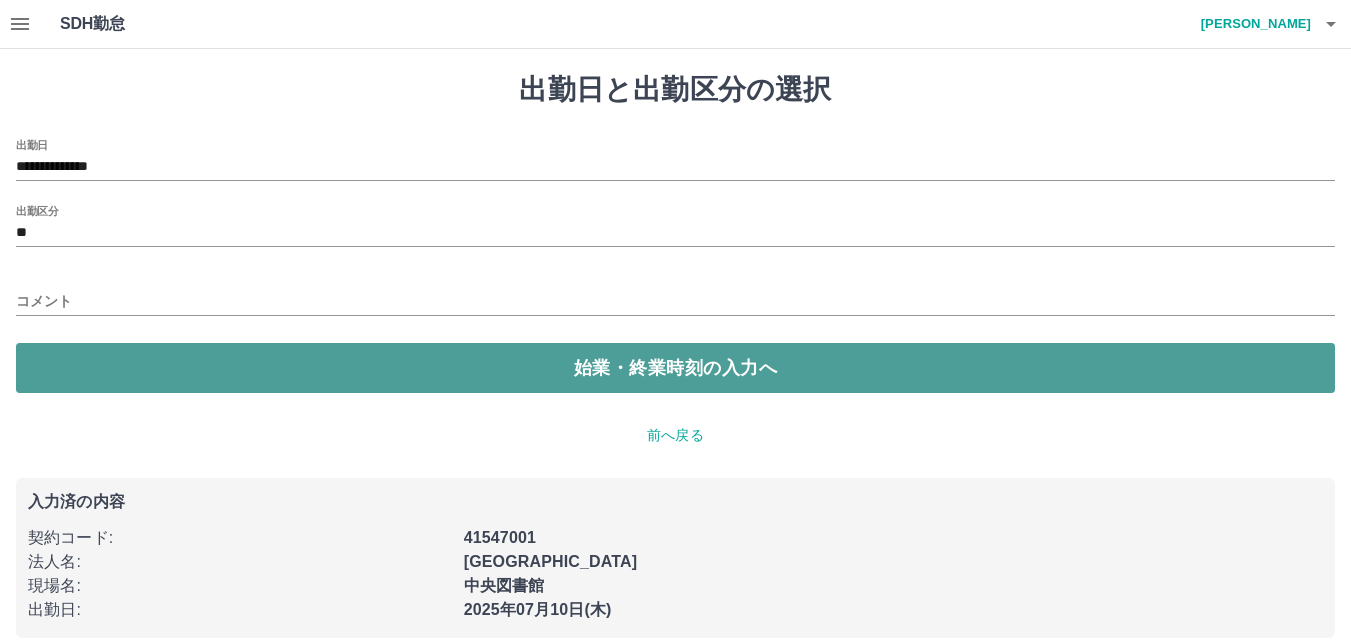click on "始業・終業時刻の入力へ" at bounding box center (675, 368) 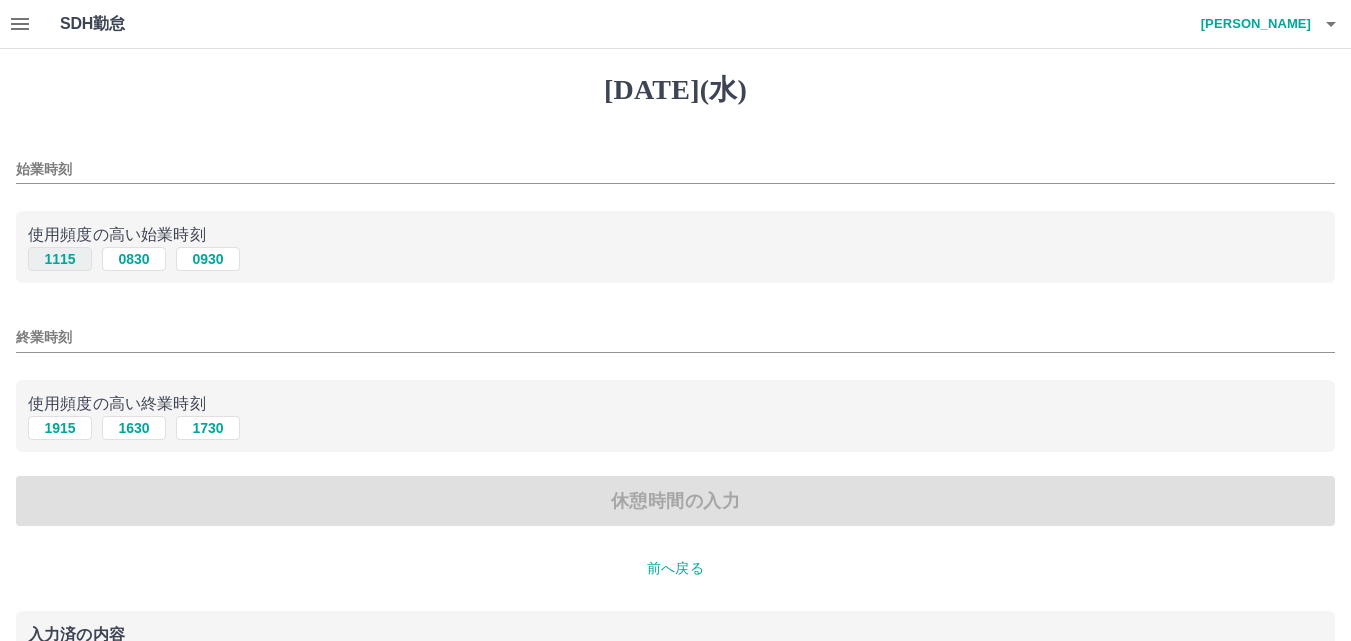 click on "1115" at bounding box center (60, 259) 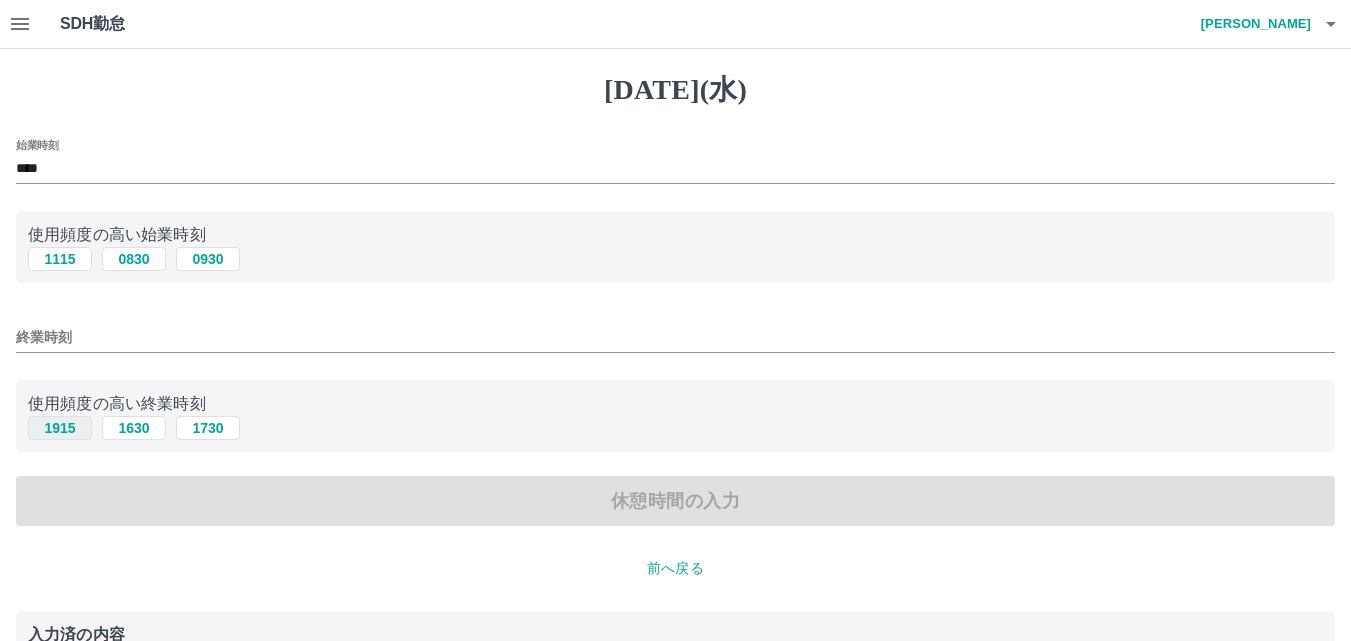 click on "1915" at bounding box center (60, 428) 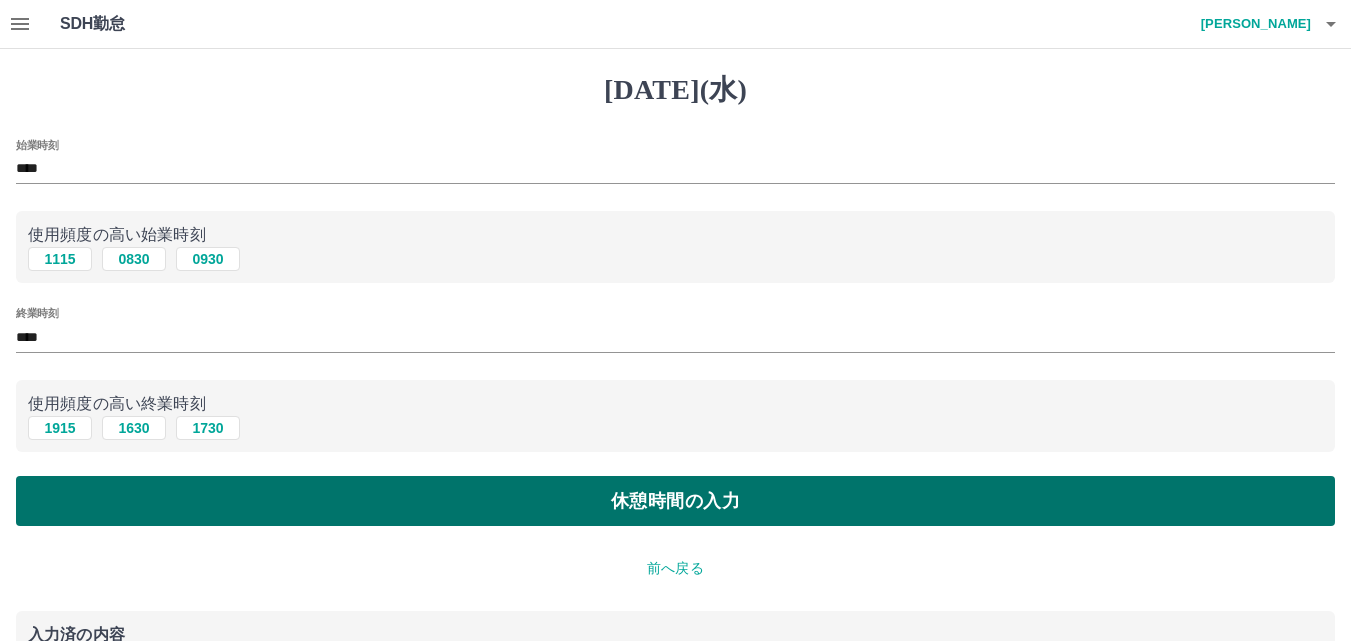 click on "休憩時間の入力" at bounding box center [675, 501] 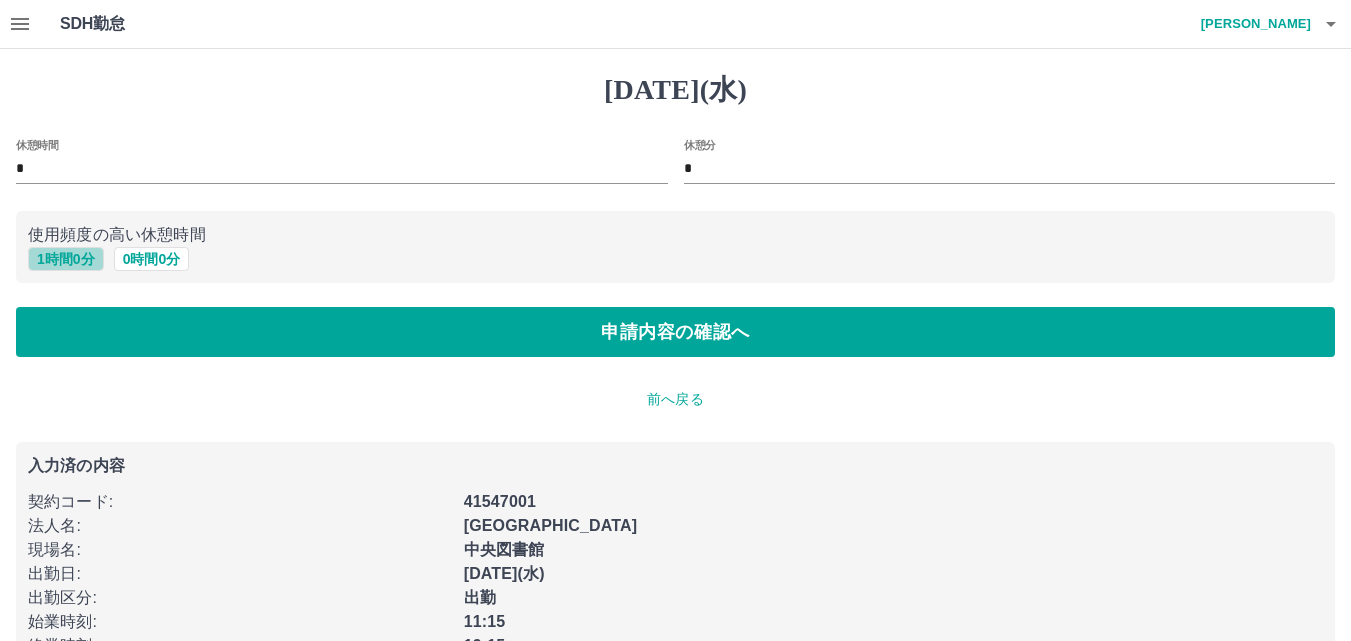 click on "1 時間 0 分" at bounding box center [66, 259] 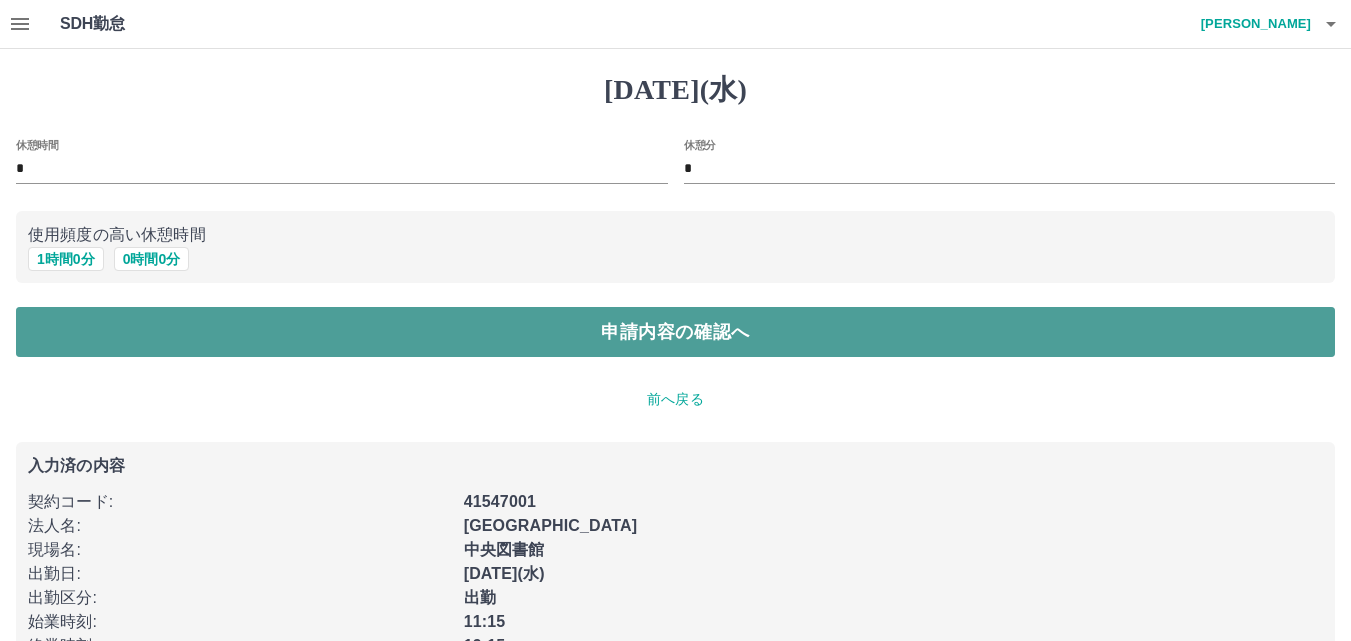 click on "申請内容の確認へ" at bounding box center [675, 332] 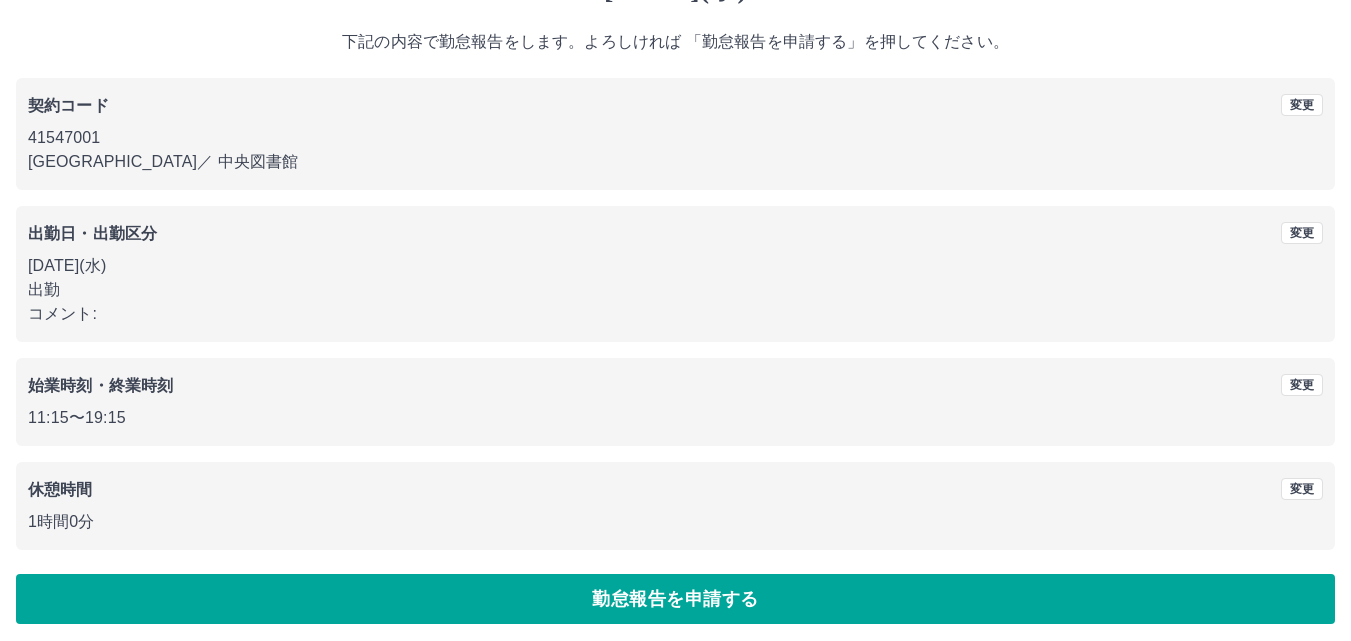 scroll, scrollTop: 108, scrollLeft: 0, axis: vertical 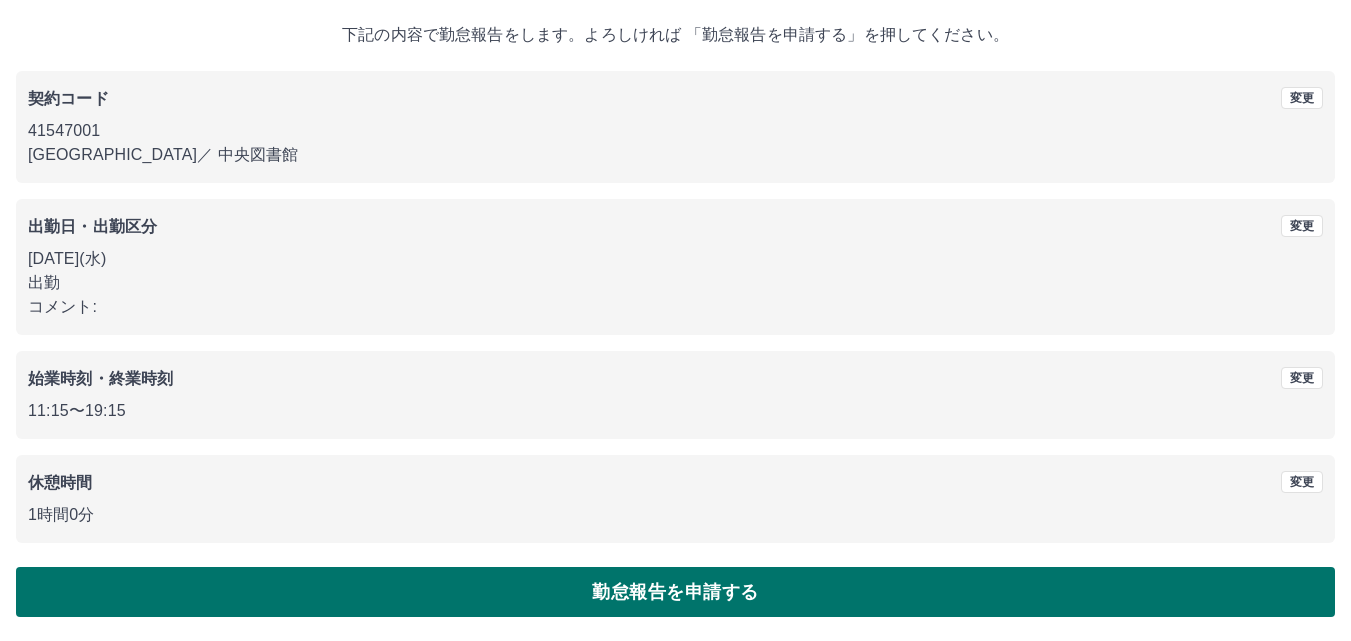 click on "勤怠報告を申請する" at bounding box center [675, 592] 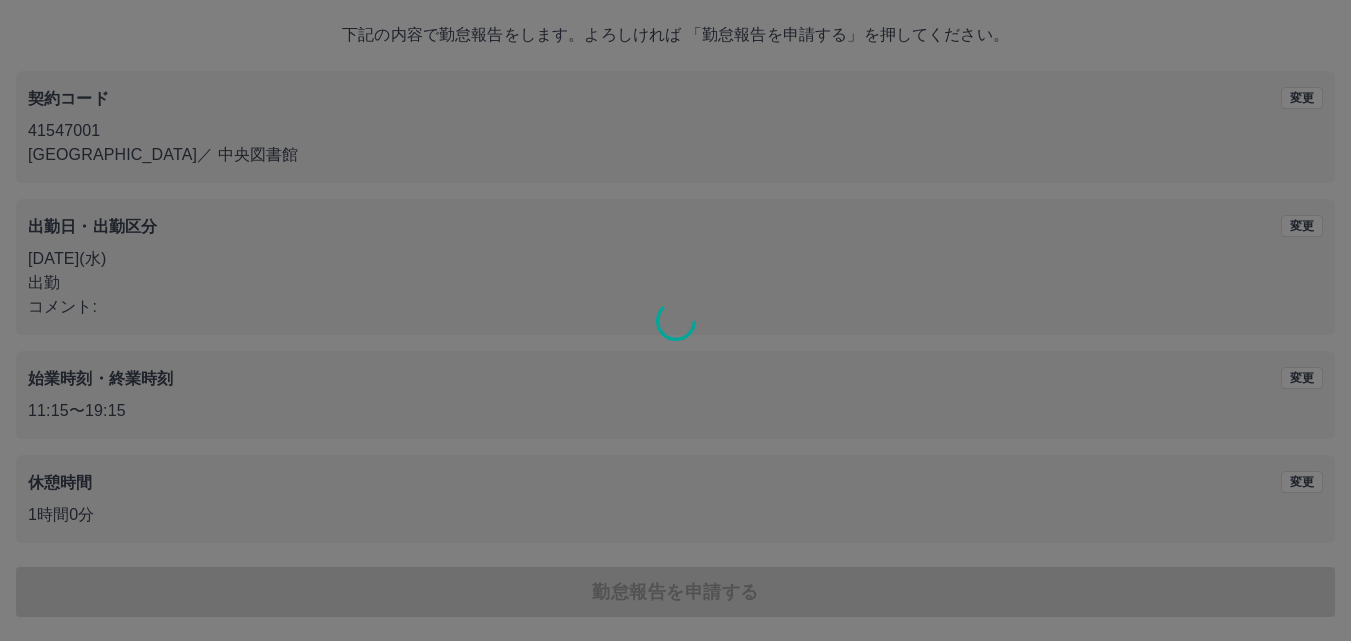 scroll, scrollTop: 0, scrollLeft: 0, axis: both 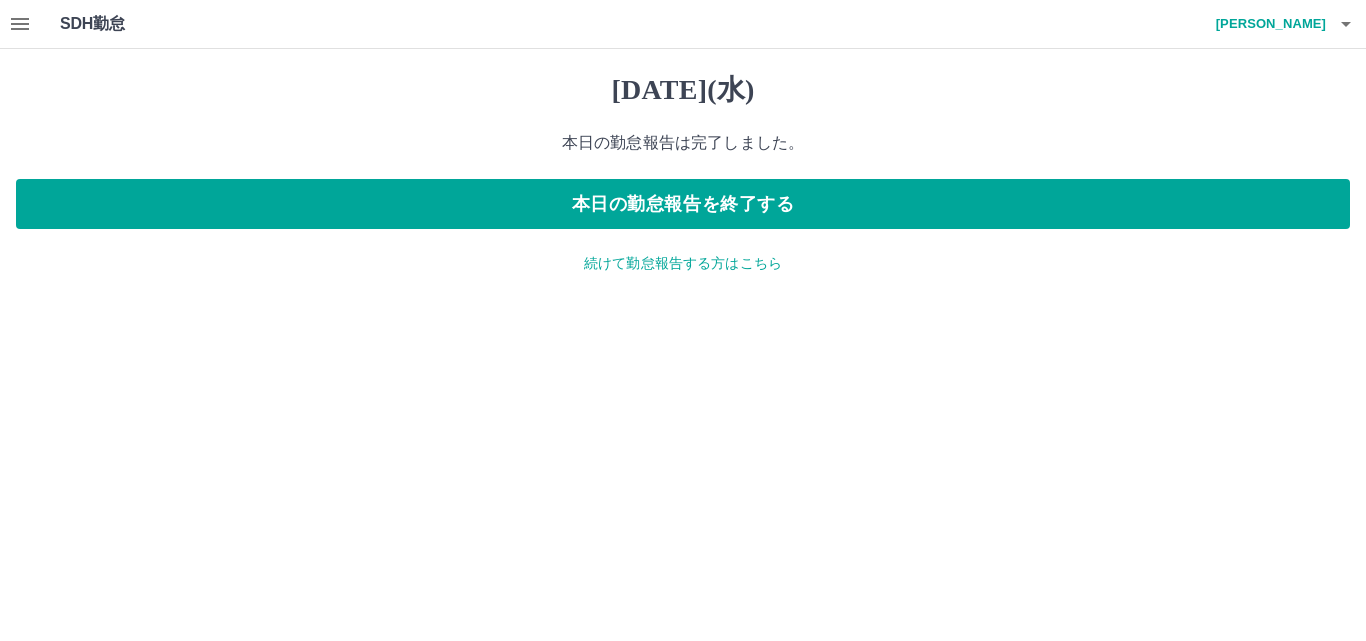 click on "続けて勤怠報告する方はこちら" at bounding box center [683, 263] 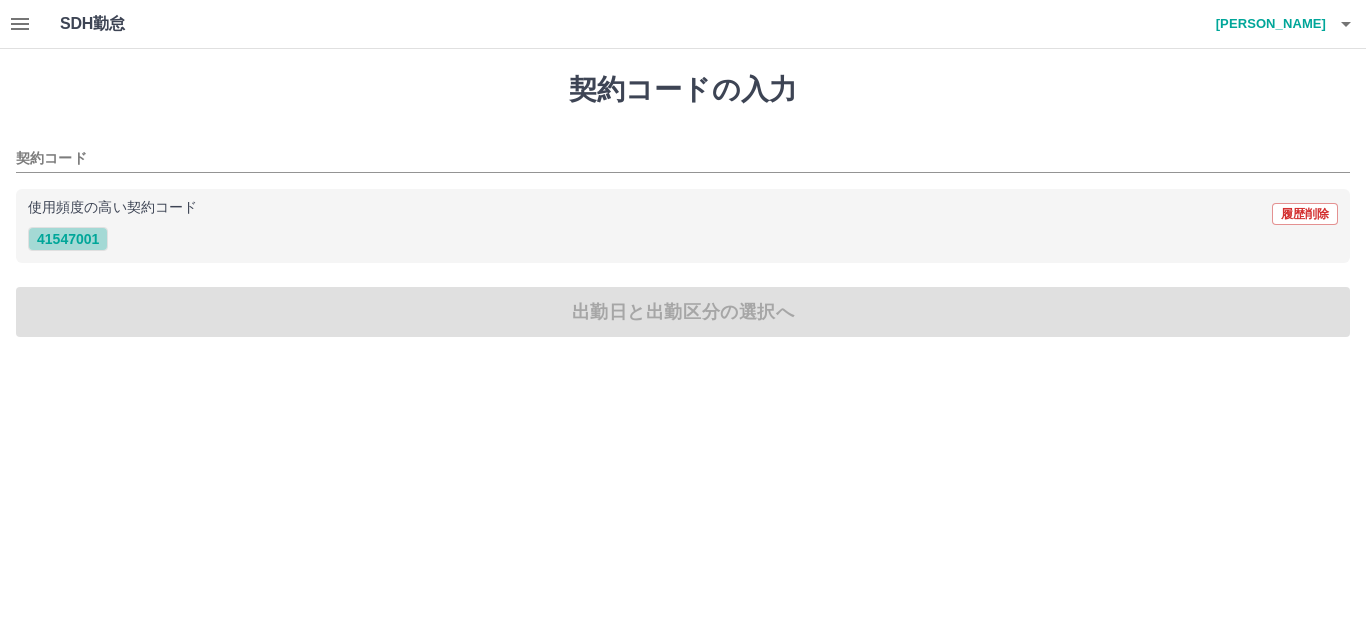 click on "41547001" at bounding box center [68, 239] 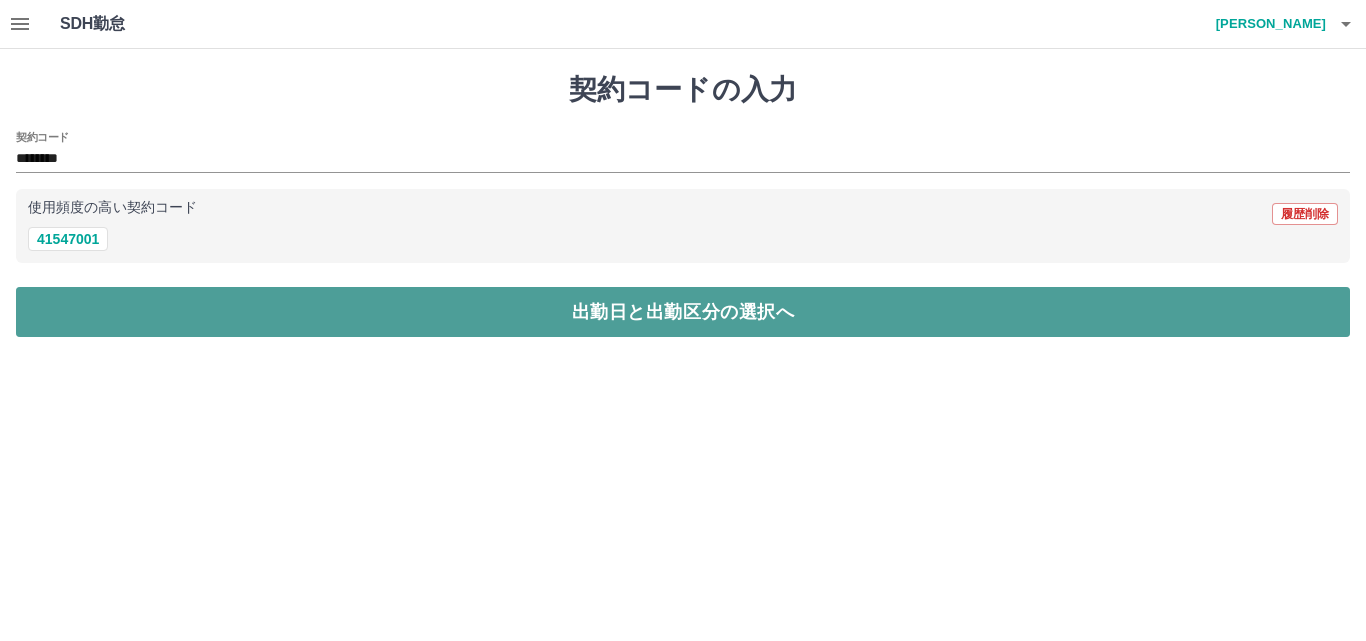 click on "出勤日と出勤区分の選択へ" at bounding box center [683, 312] 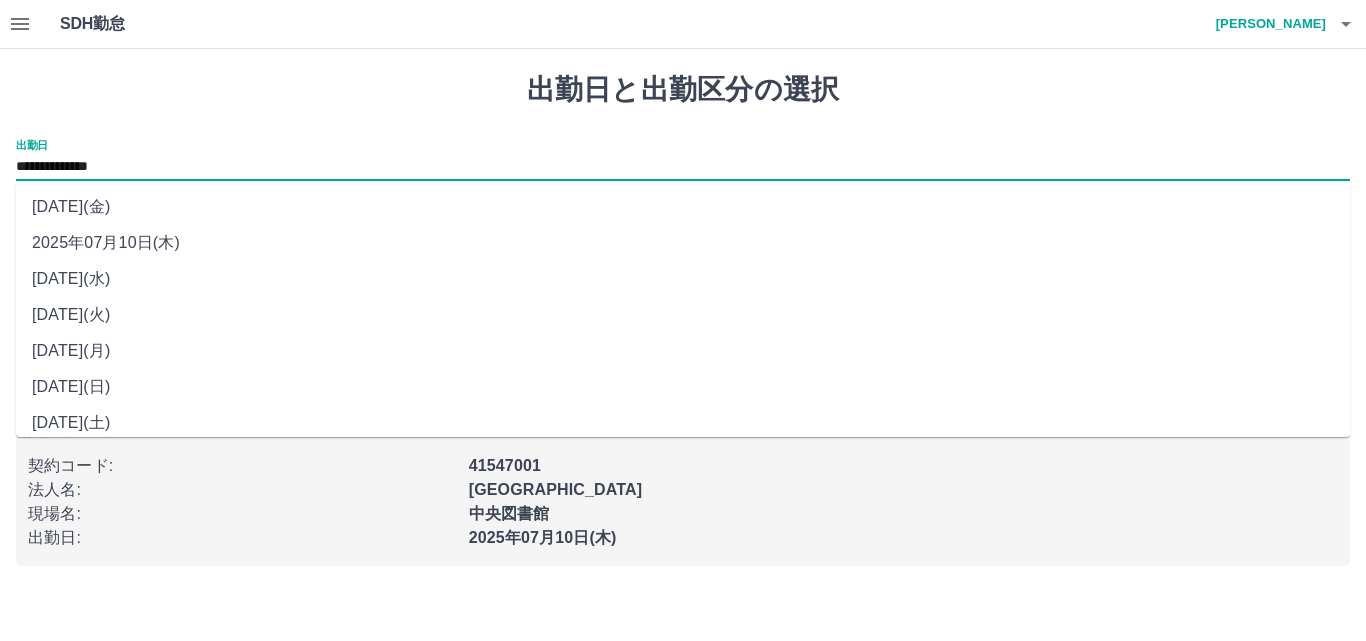 click on "**********" at bounding box center (683, 167) 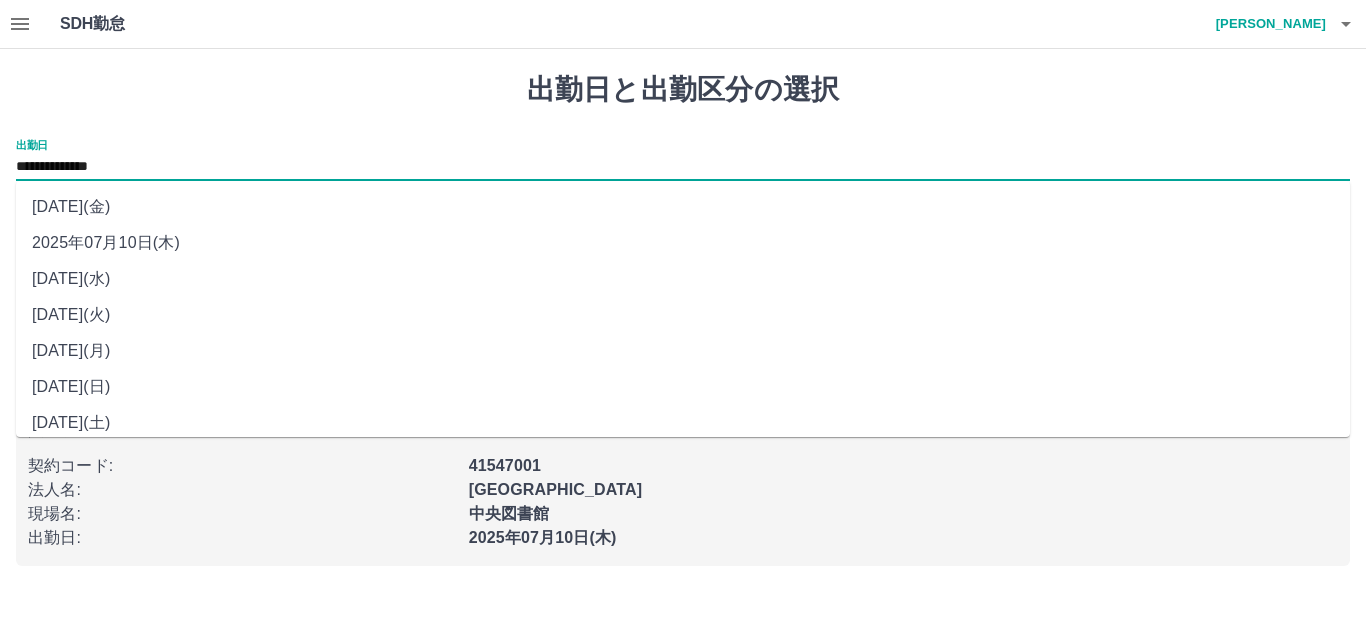 click on "[DATE](金)" at bounding box center (683, 207) 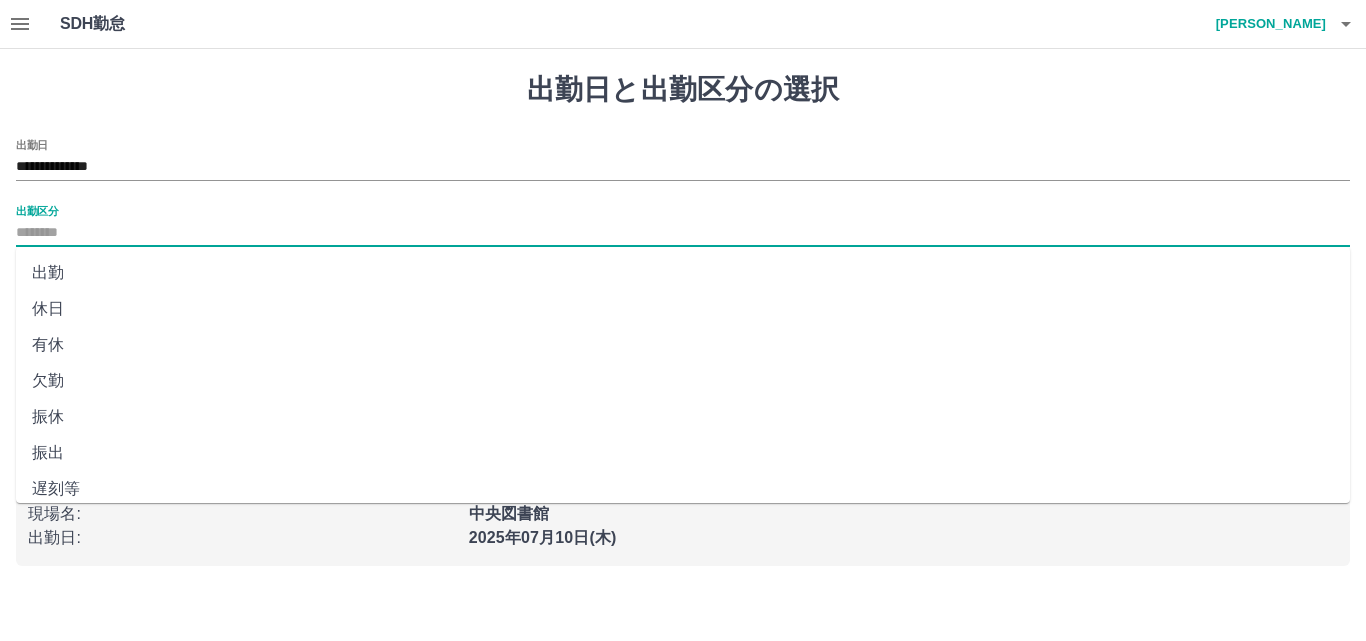 click on "出勤区分" at bounding box center [683, 233] 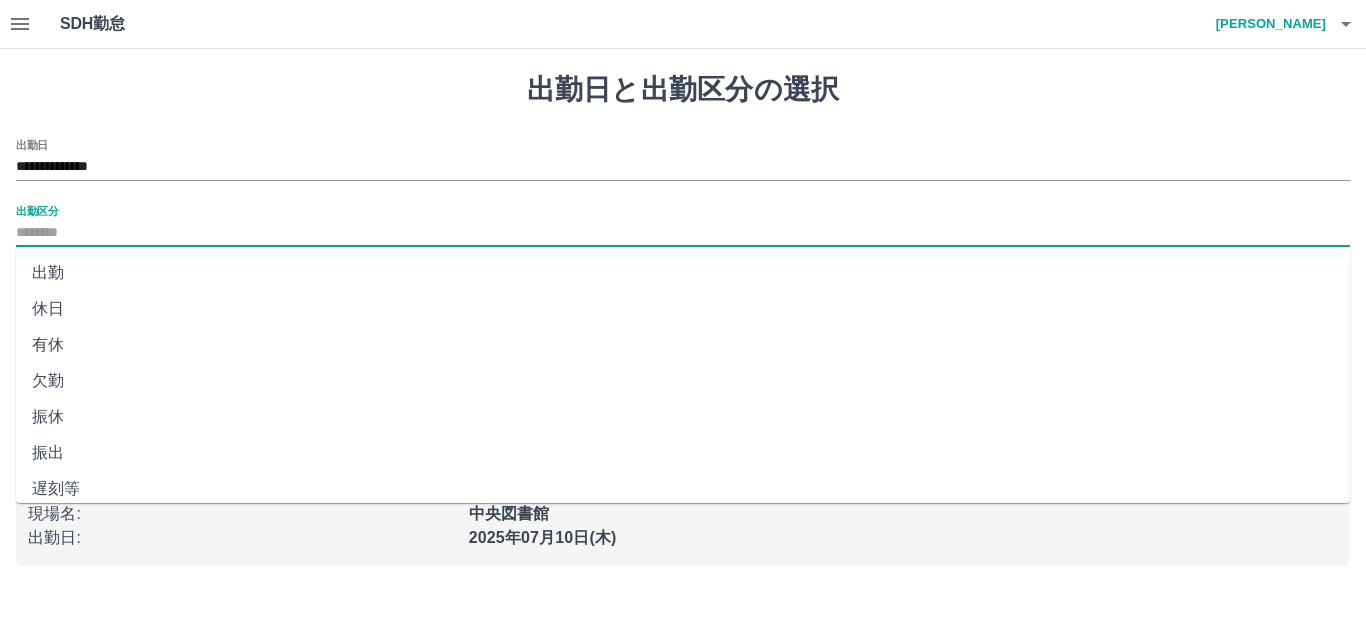 click on "出勤" at bounding box center (683, 273) 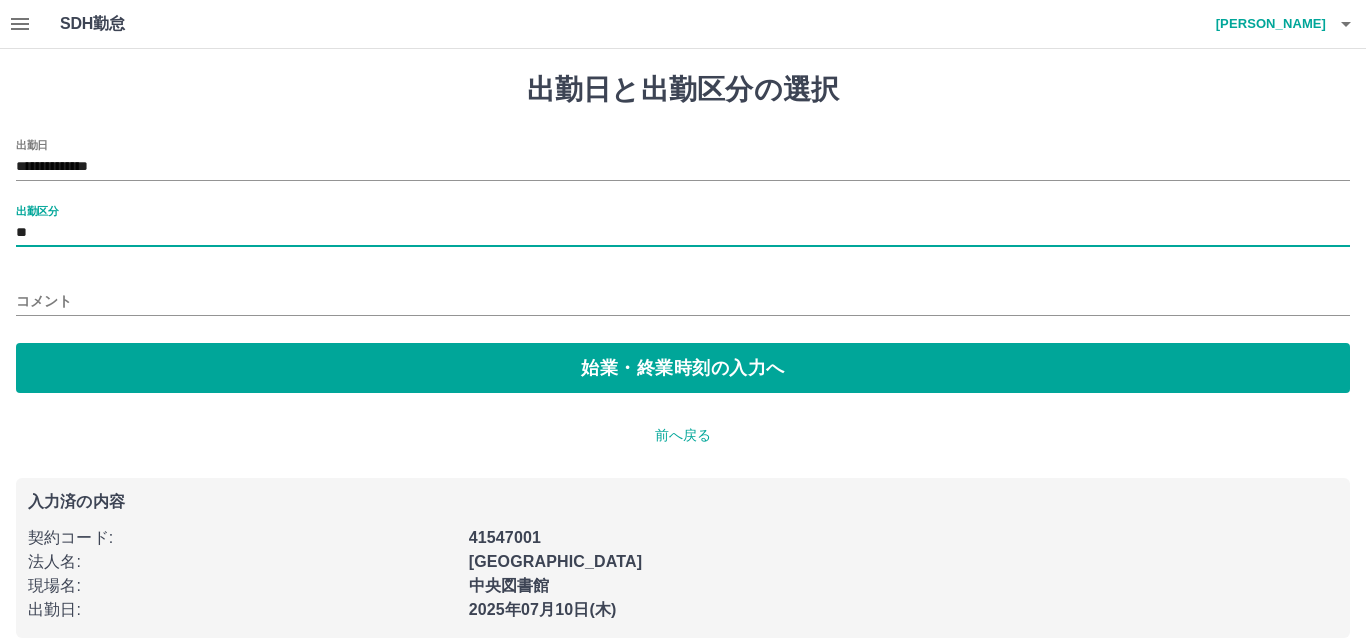 type on "**" 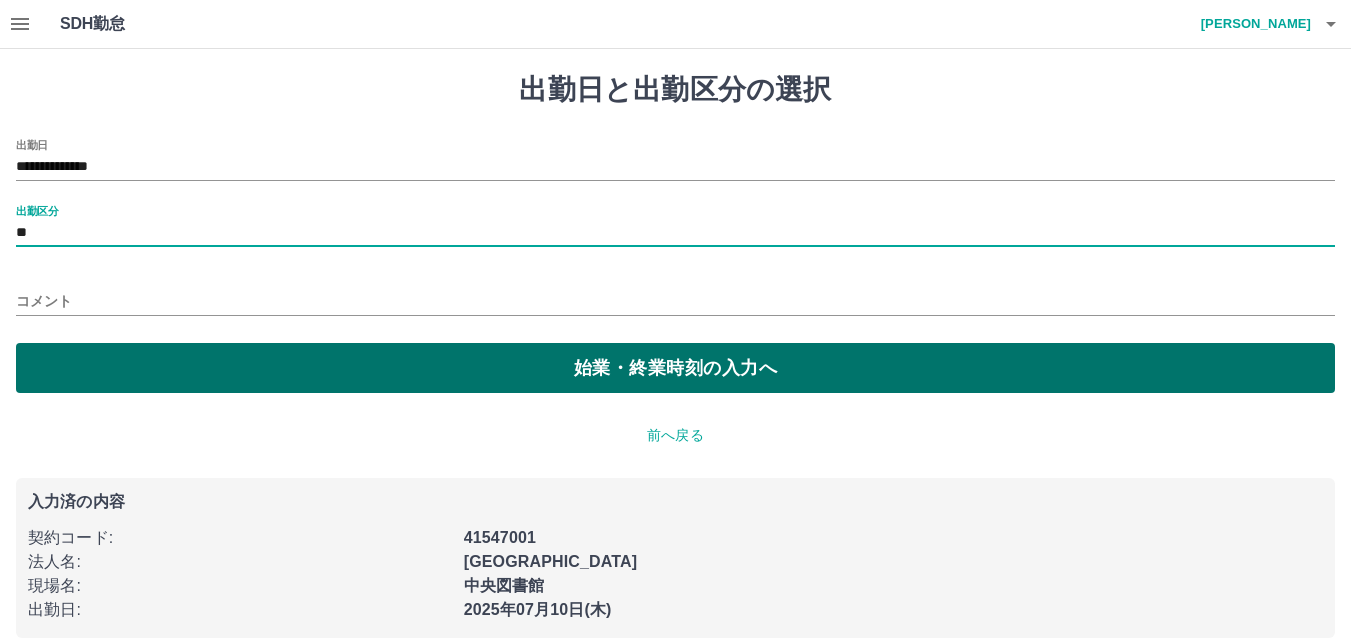 click on "始業・終業時刻の入力へ" at bounding box center (675, 368) 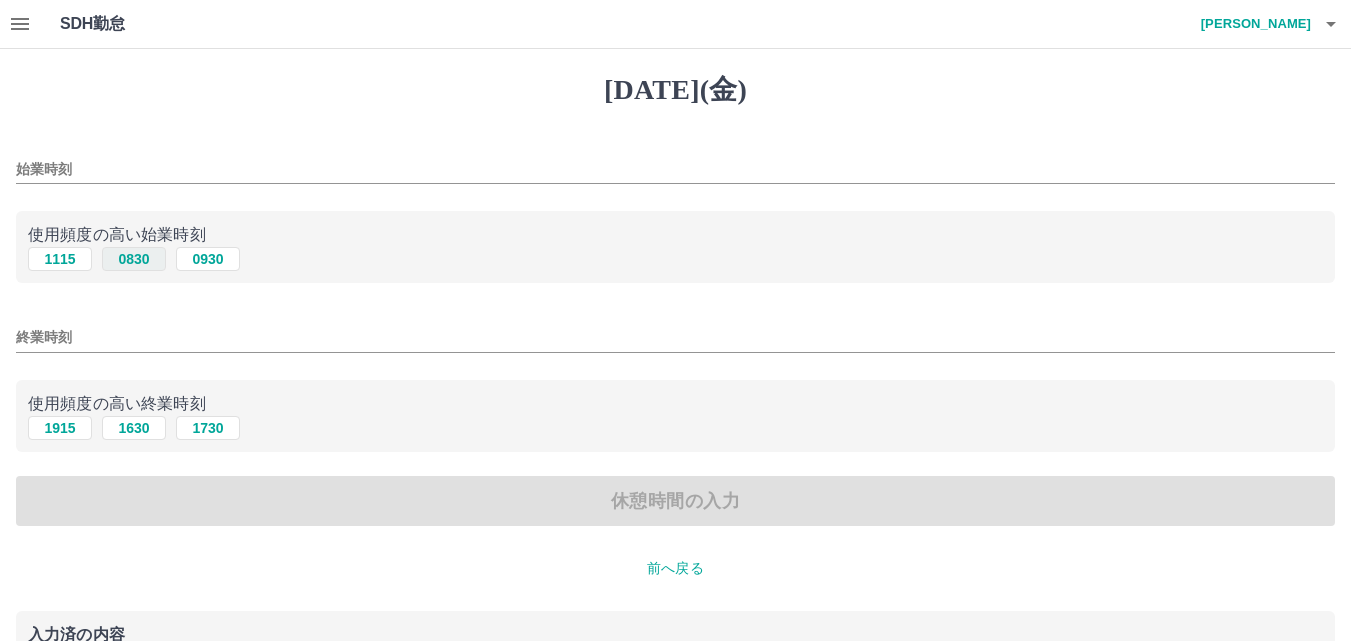click on "0830" at bounding box center [134, 259] 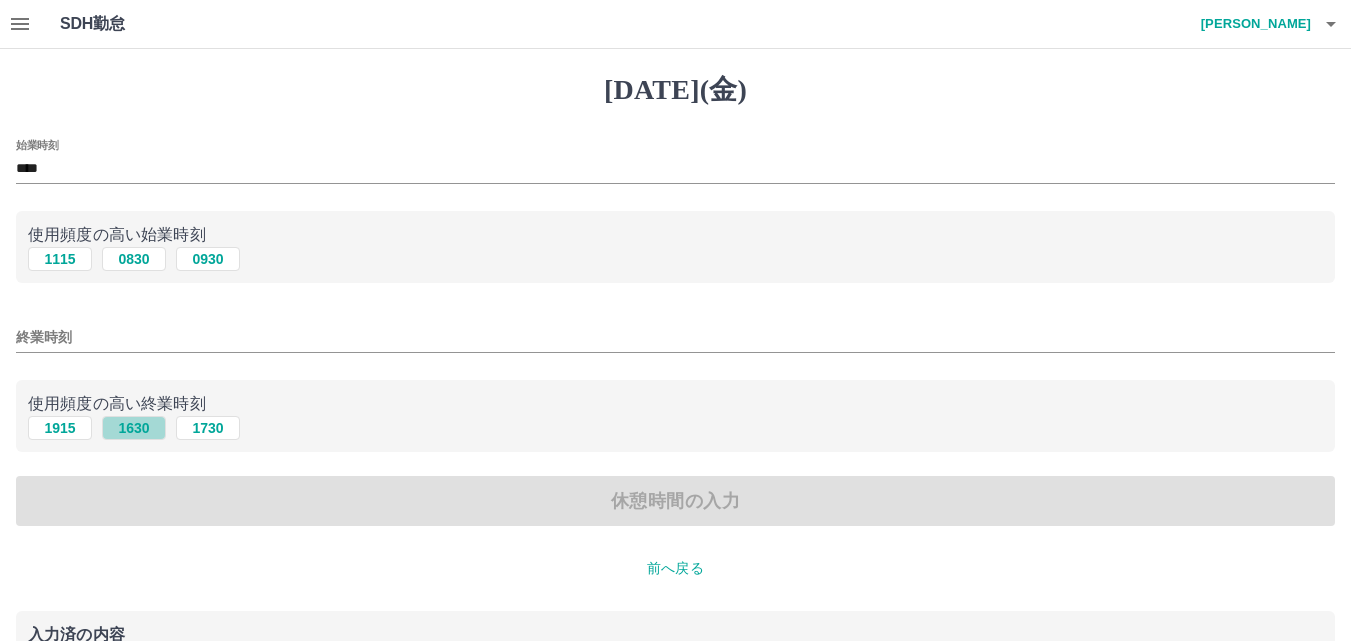 click on "1630" at bounding box center [134, 428] 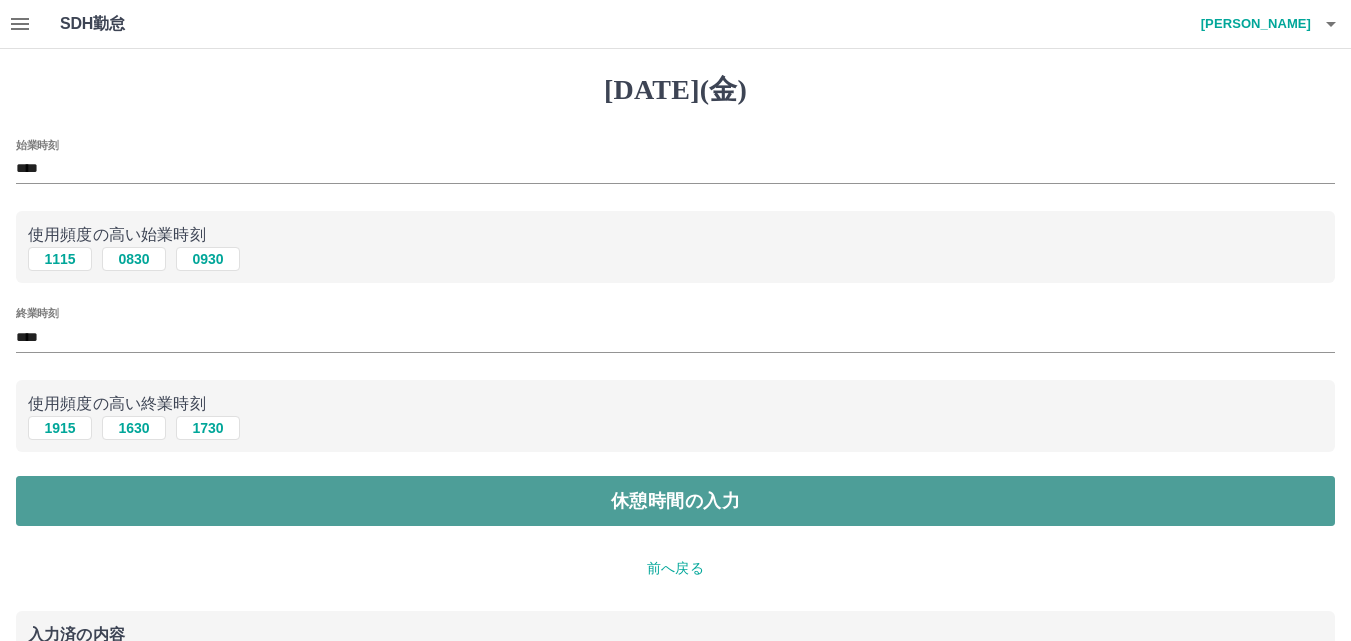 click on "休憩時間の入力" at bounding box center (675, 501) 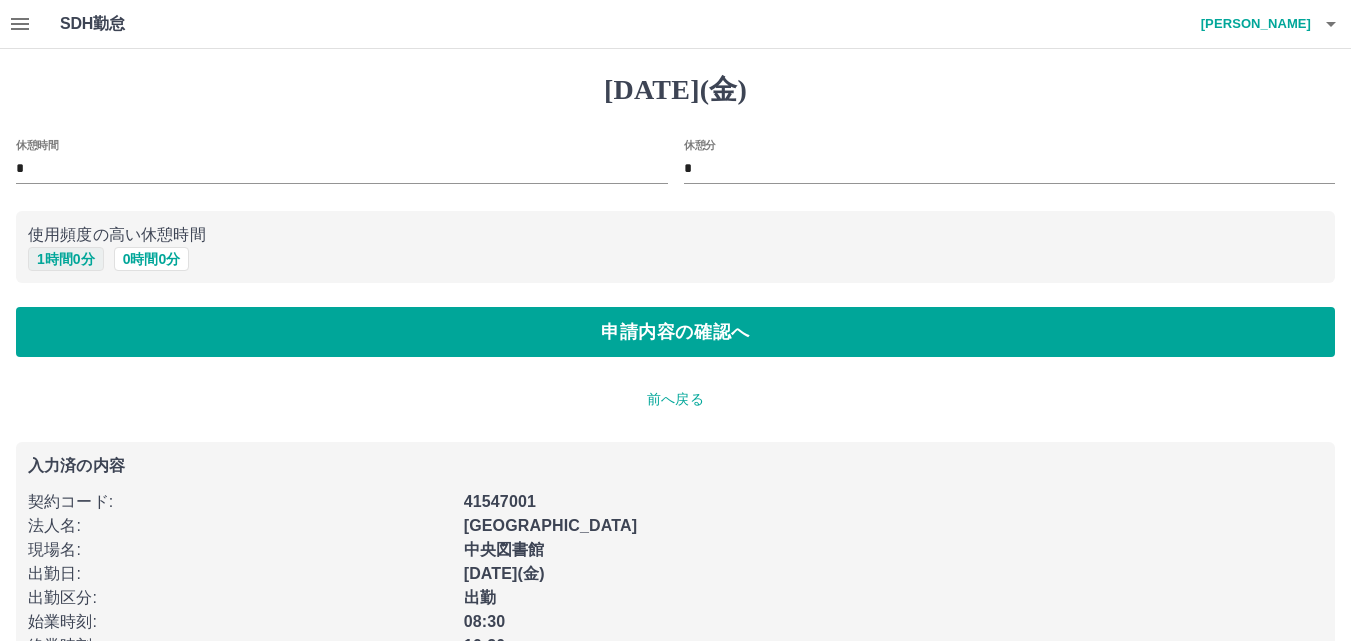 click on "1 時間 0 分" at bounding box center (66, 259) 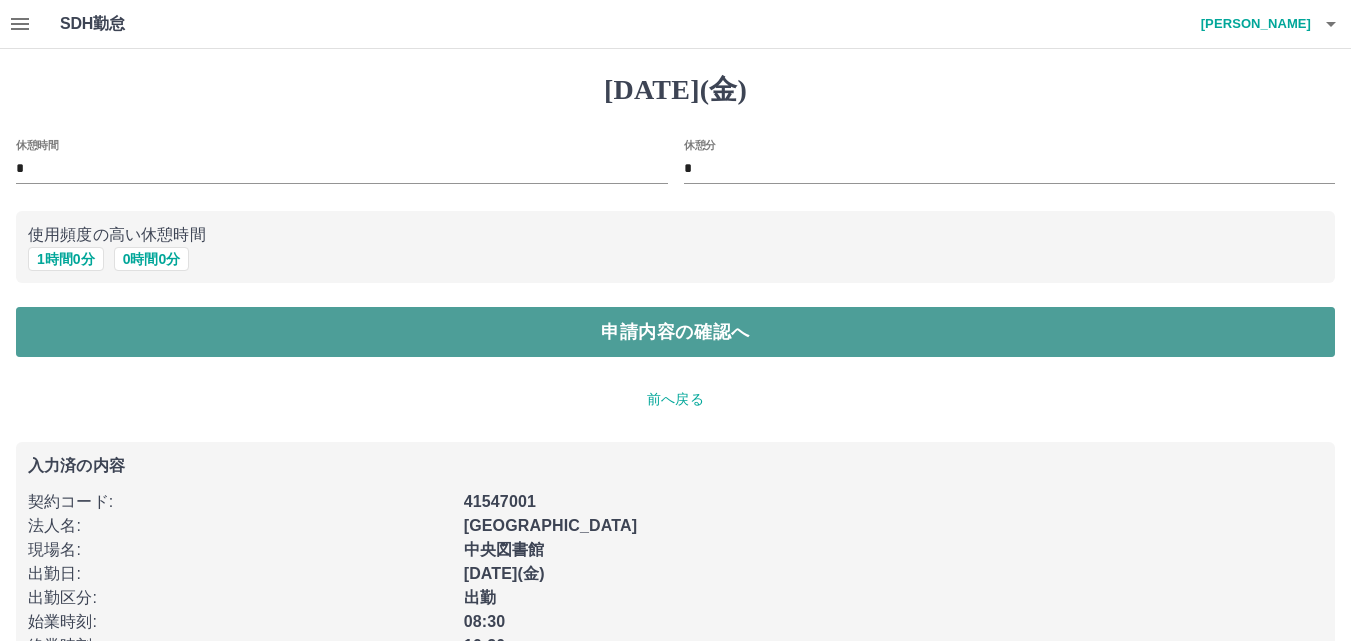 click on "申請内容の確認へ" at bounding box center [675, 332] 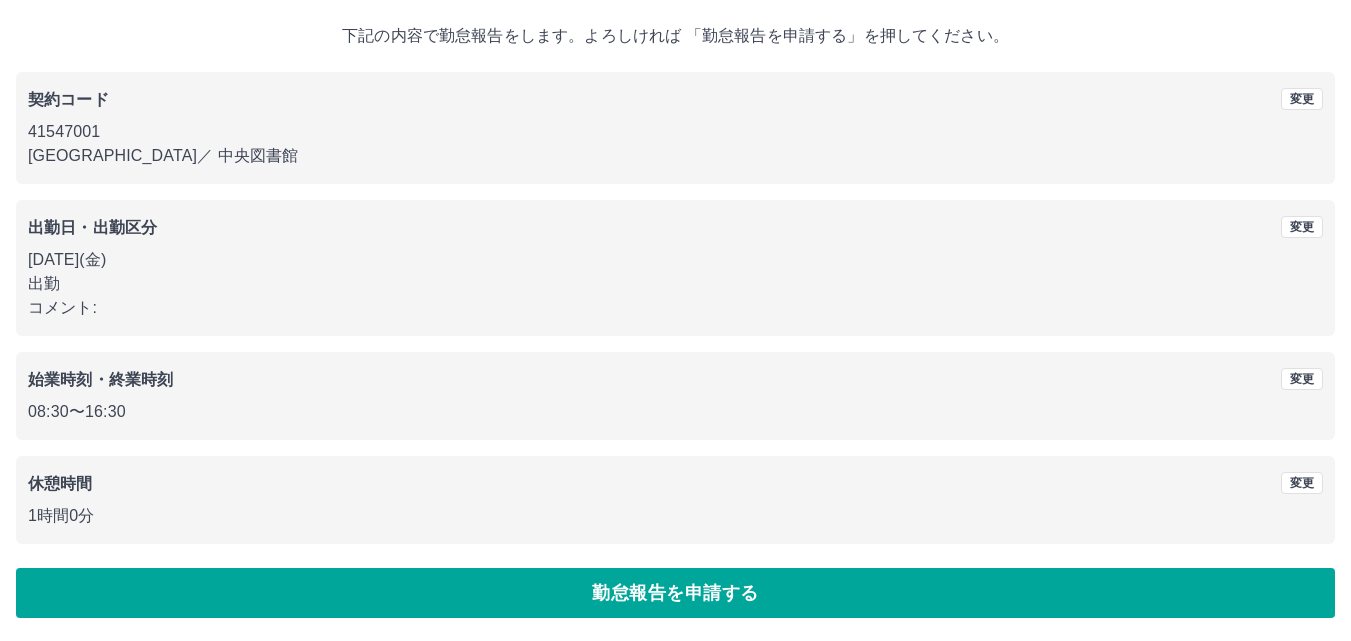 scroll, scrollTop: 108, scrollLeft: 0, axis: vertical 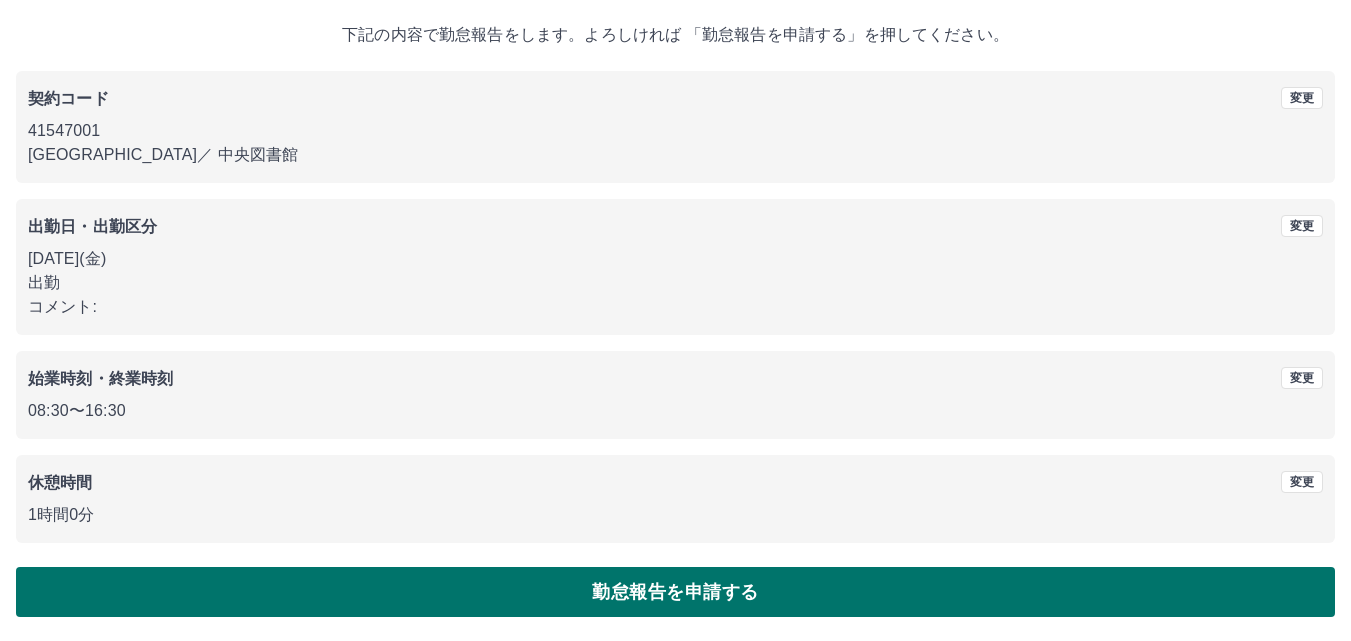 click on "勤怠報告を申請する" at bounding box center [675, 592] 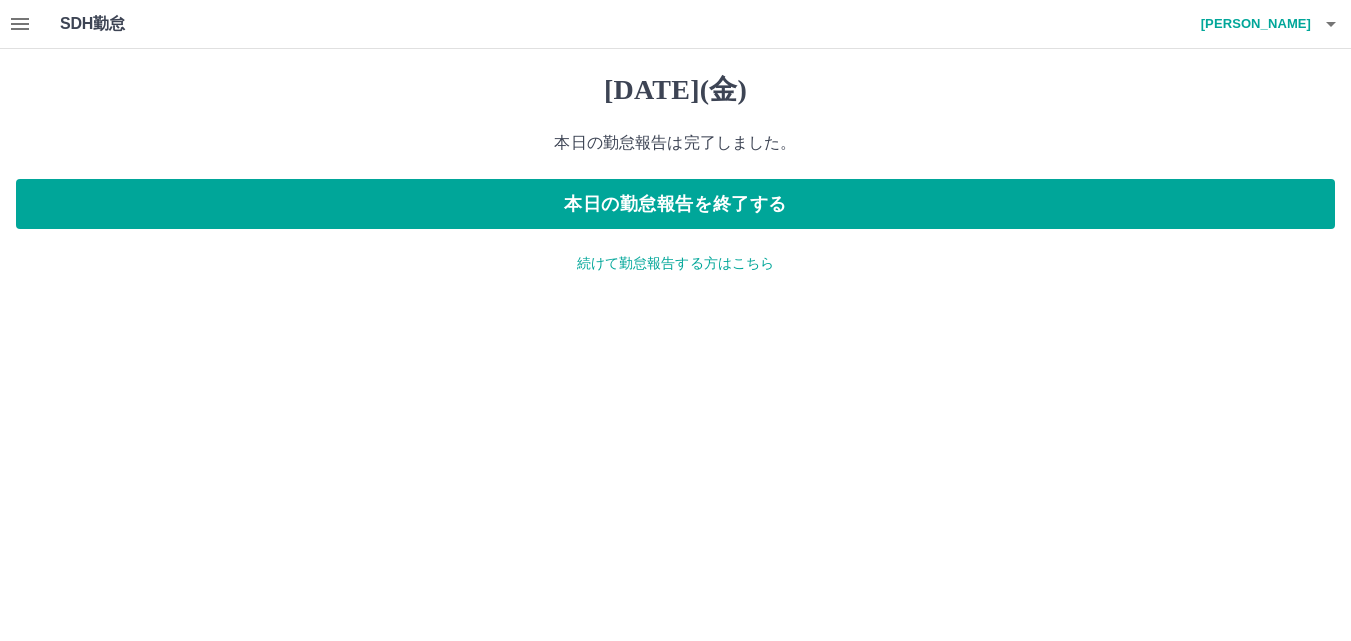 scroll, scrollTop: 0, scrollLeft: 0, axis: both 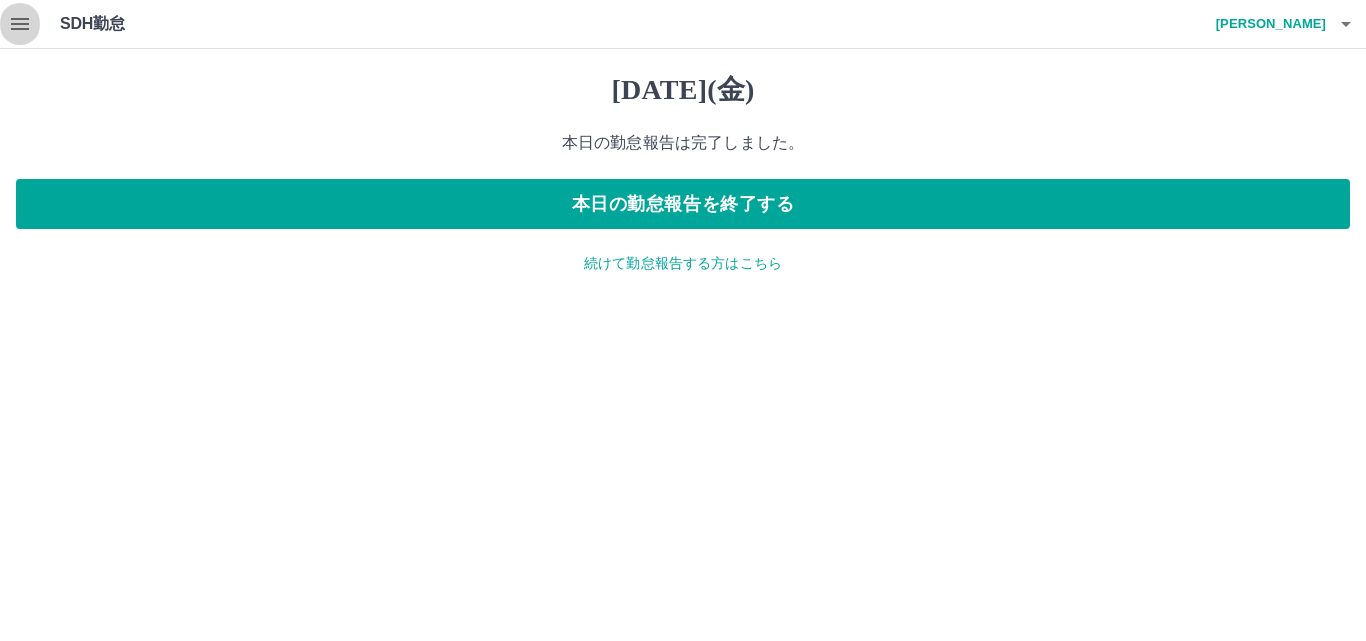 click 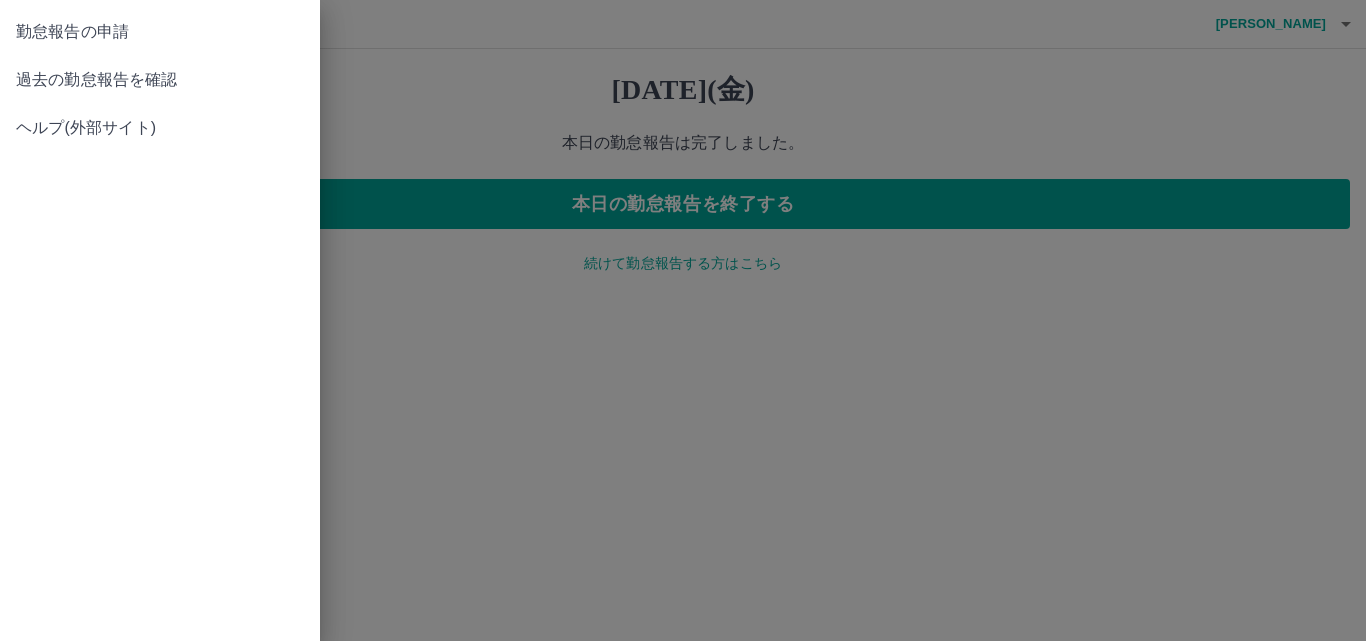 click on "過去の勤怠報告を確認" at bounding box center [160, 80] 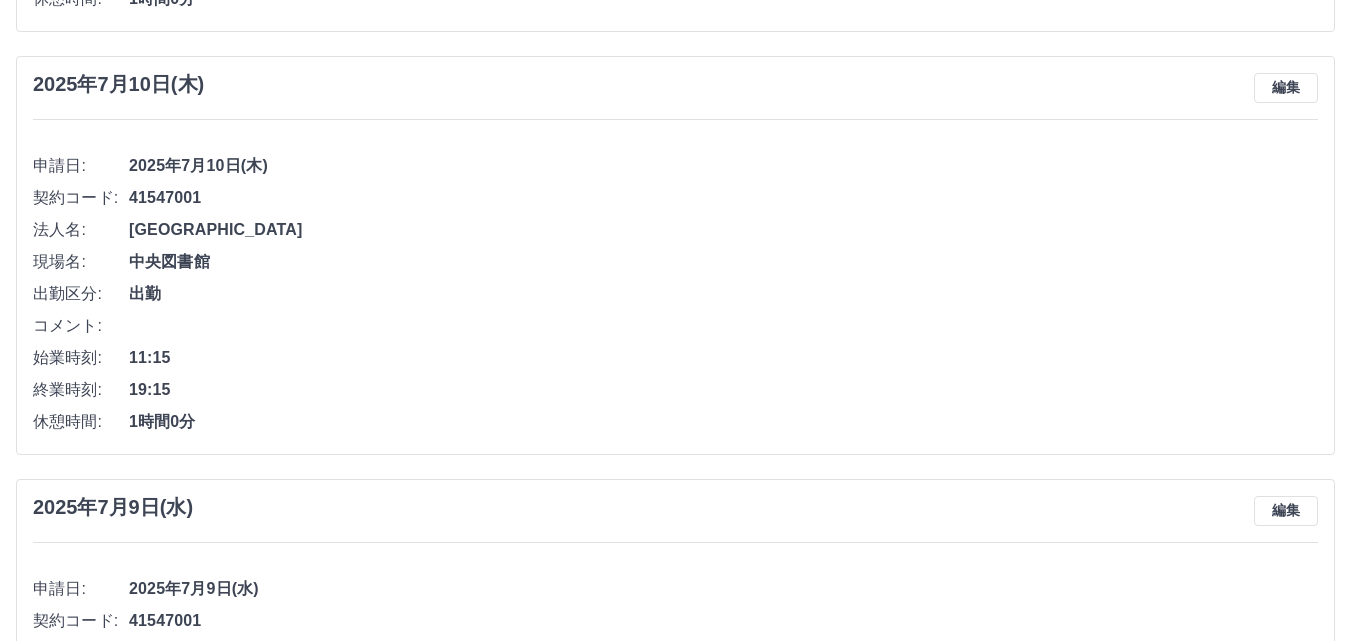 scroll, scrollTop: 600, scrollLeft: 0, axis: vertical 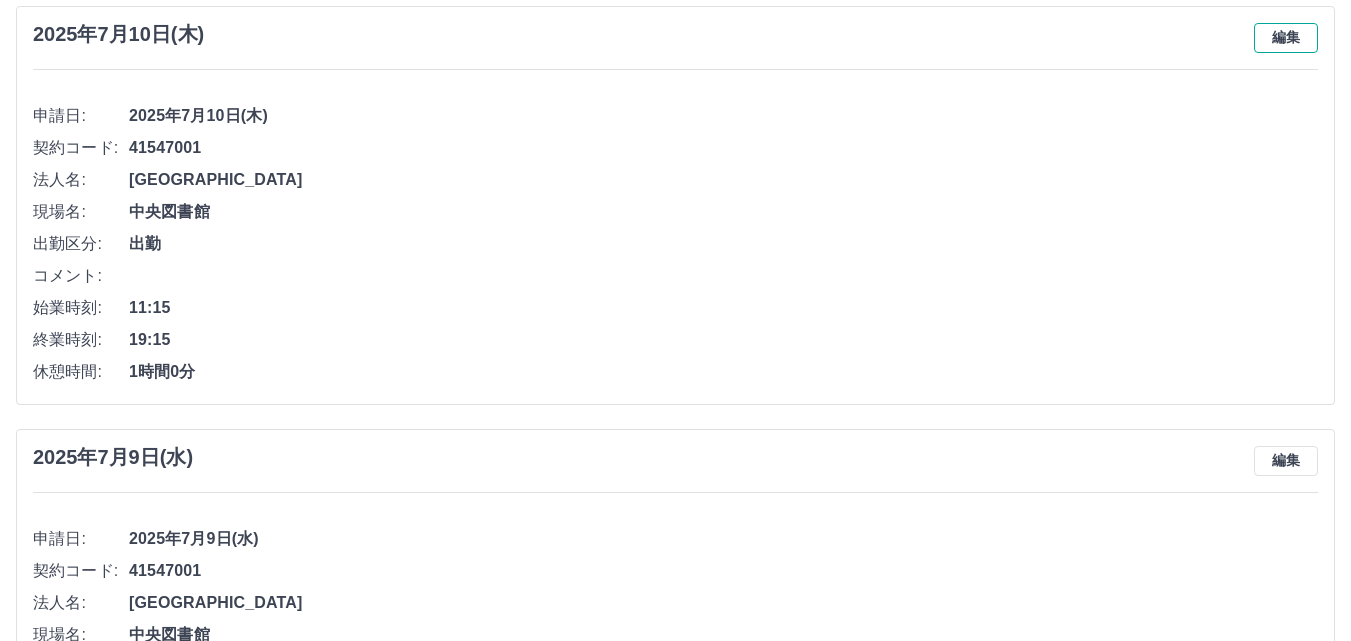 click on "編集" at bounding box center (1286, 38) 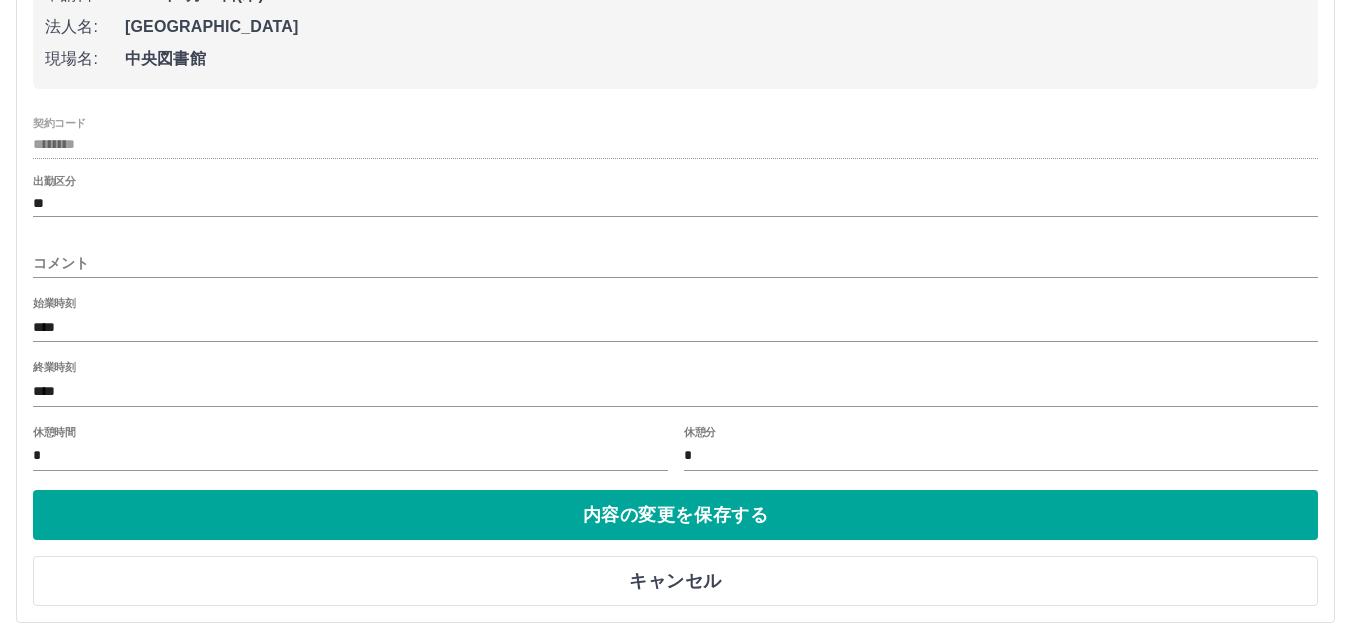 scroll, scrollTop: 800, scrollLeft: 0, axis: vertical 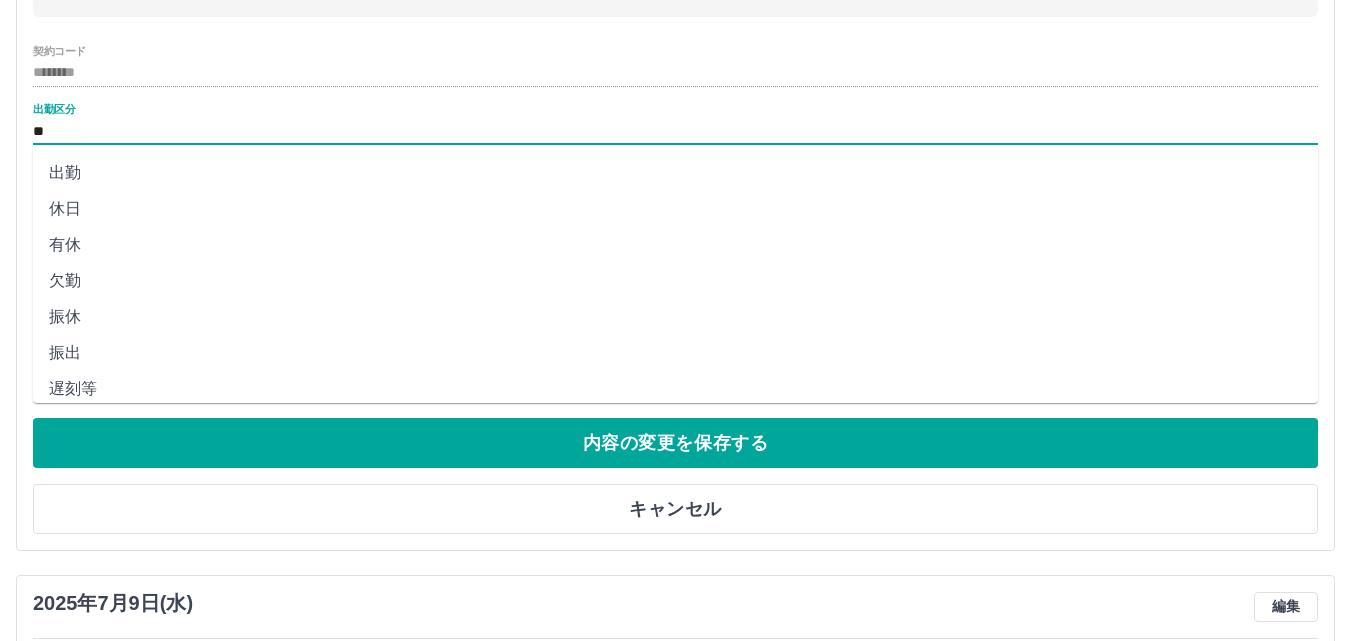 click on "**" at bounding box center (675, 131) 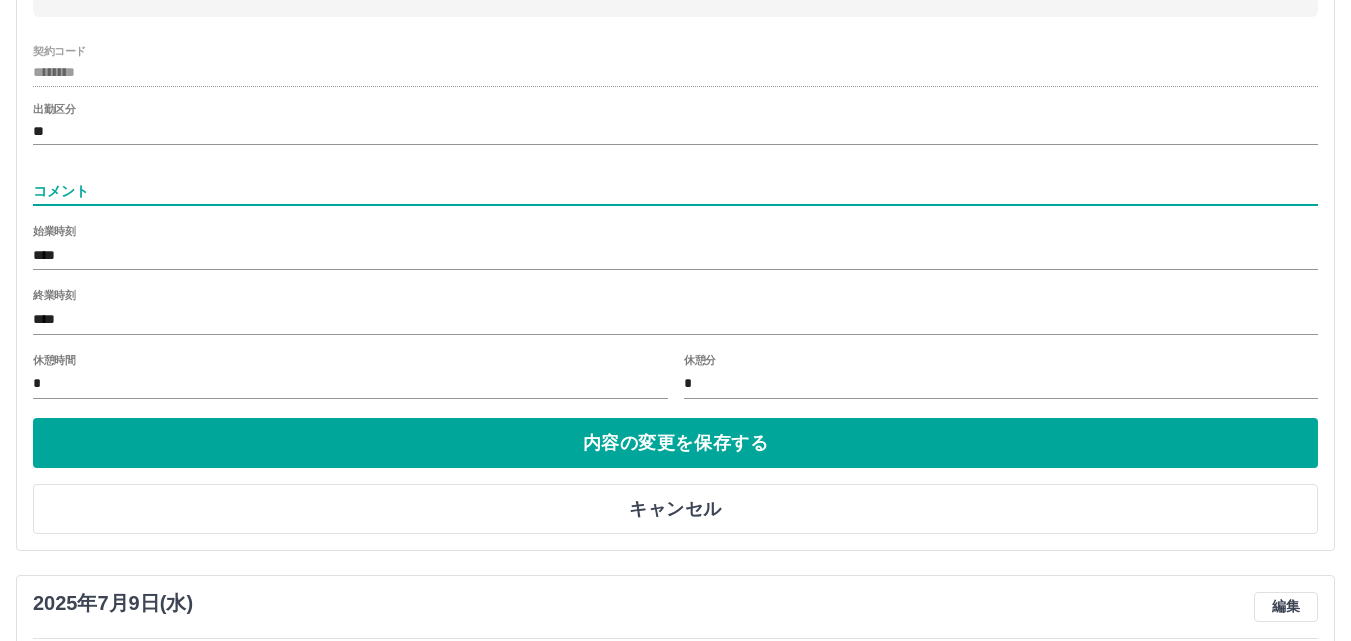 click on "コメント" at bounding box center [675, 191] 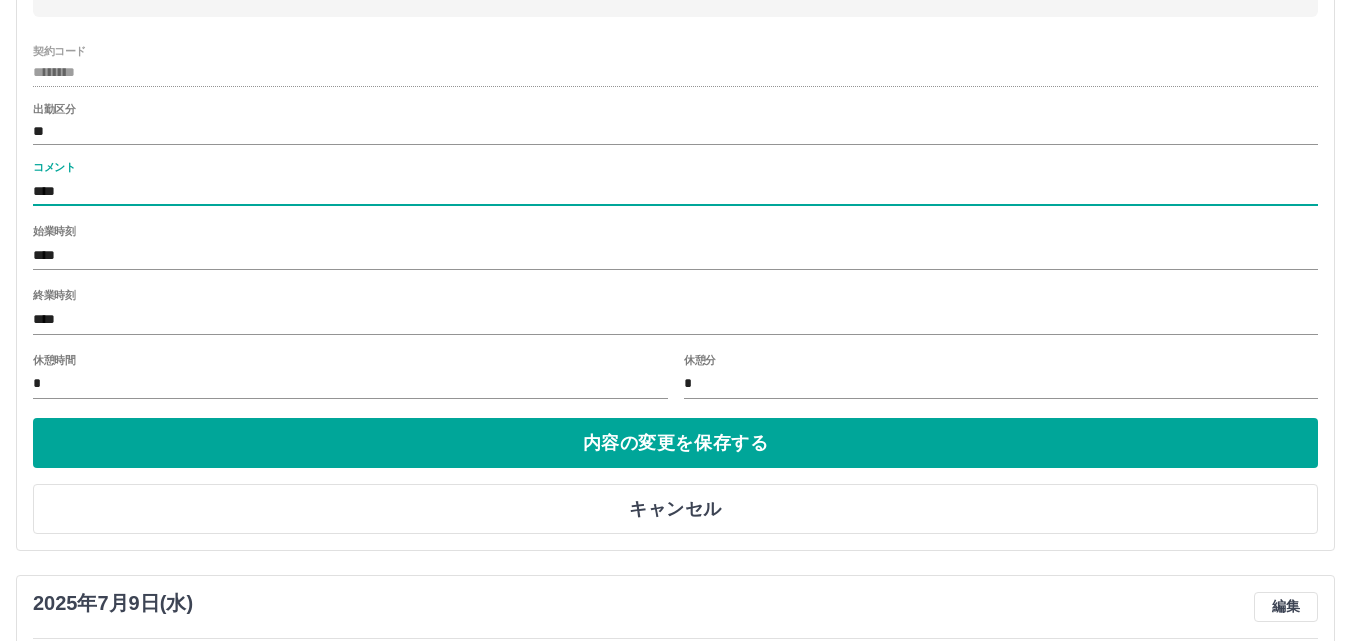 type on "****" 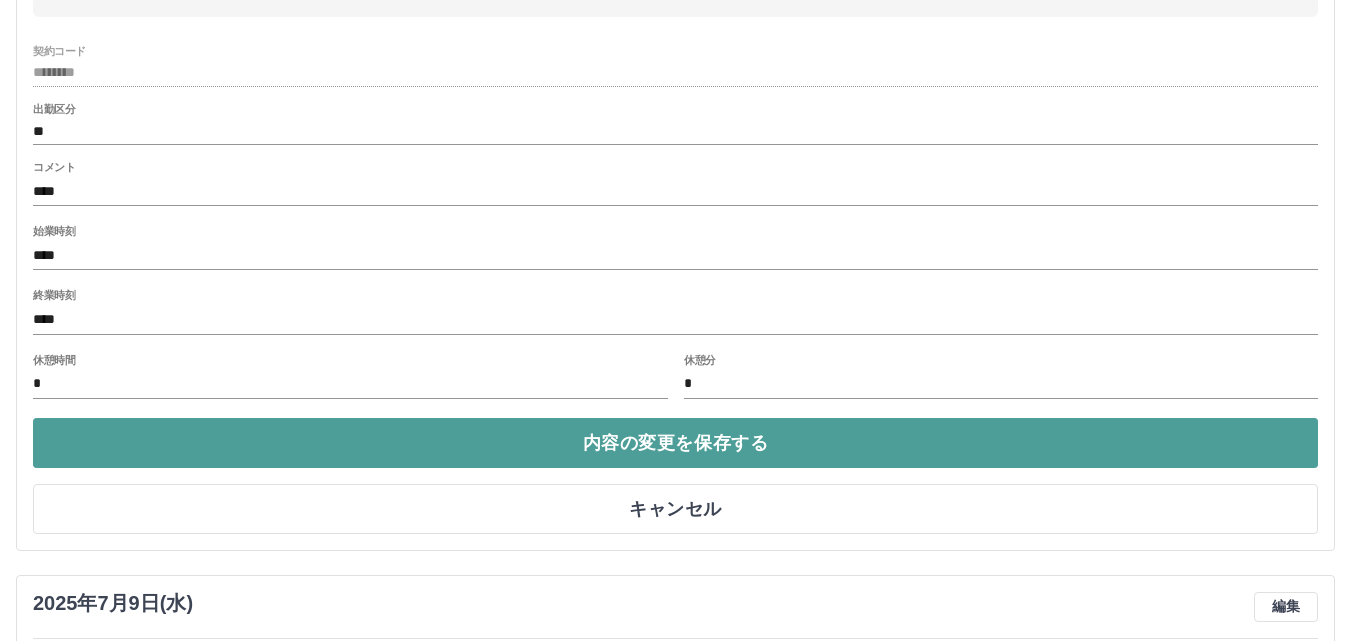 click on "内容の変更を保存する" at bounding box center (675, 443) 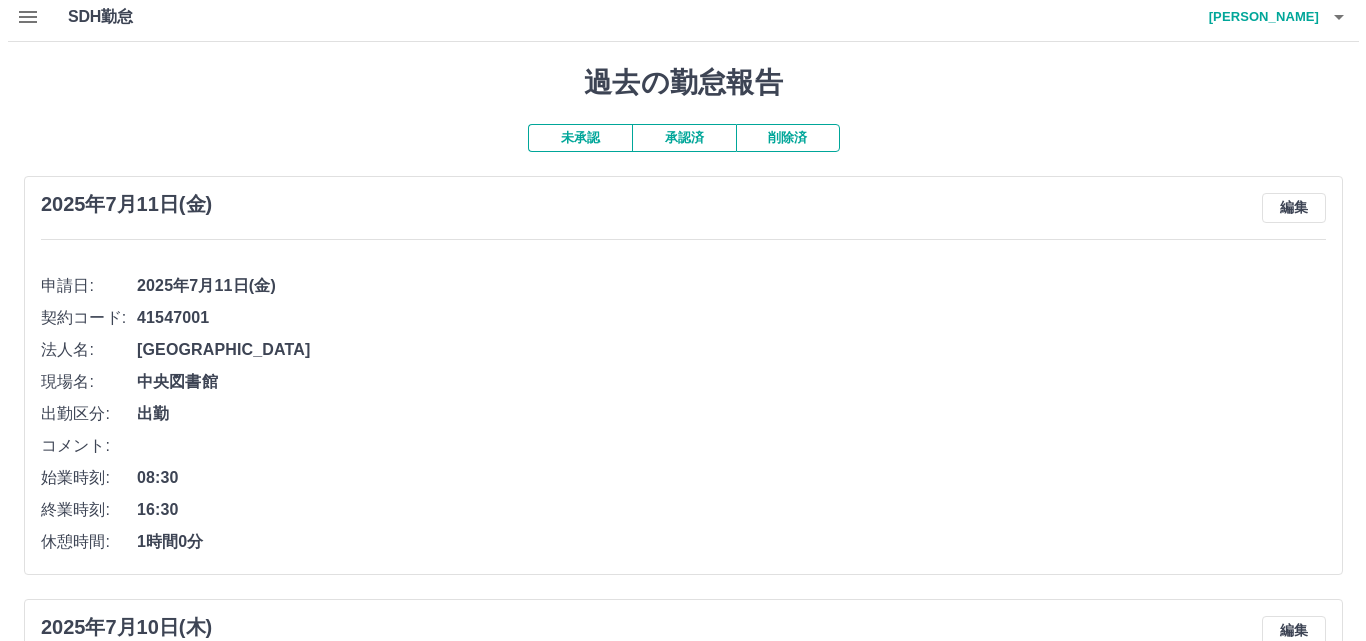scroll, scrollTop: 0, scrollLeft: 0, axis: both 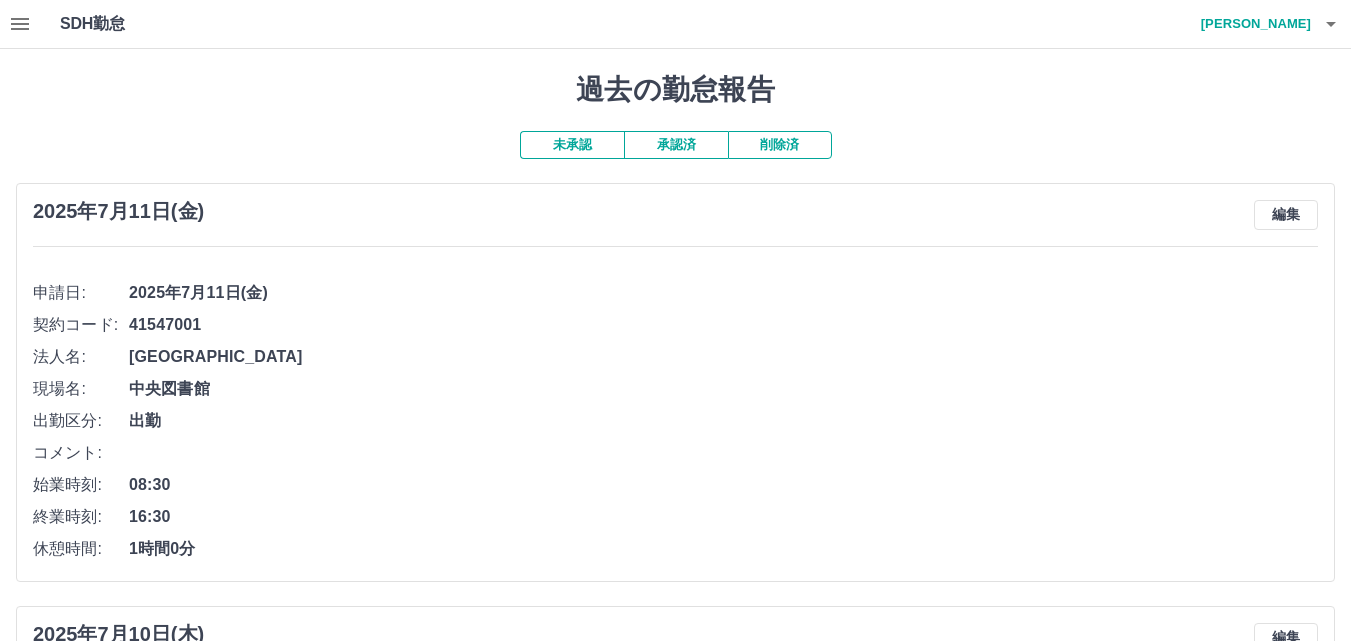 click at bounding box center (1331, 24) 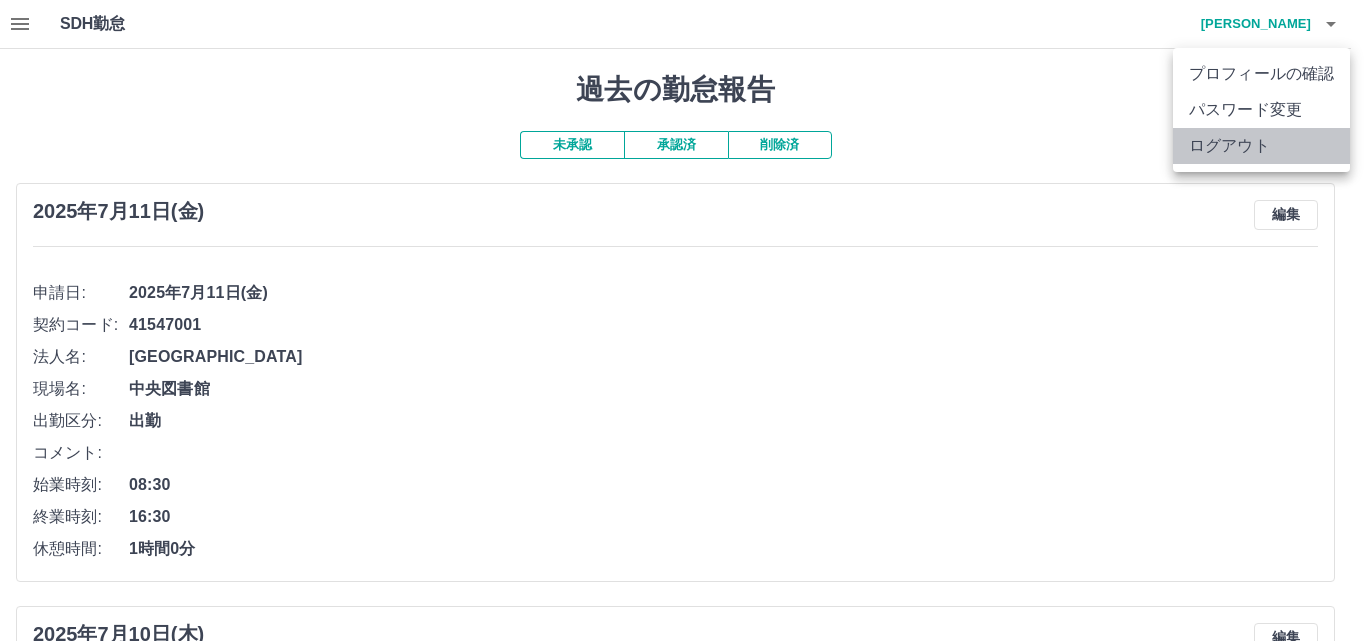 click on "ログアウト" at bounding box center (1261, 146) 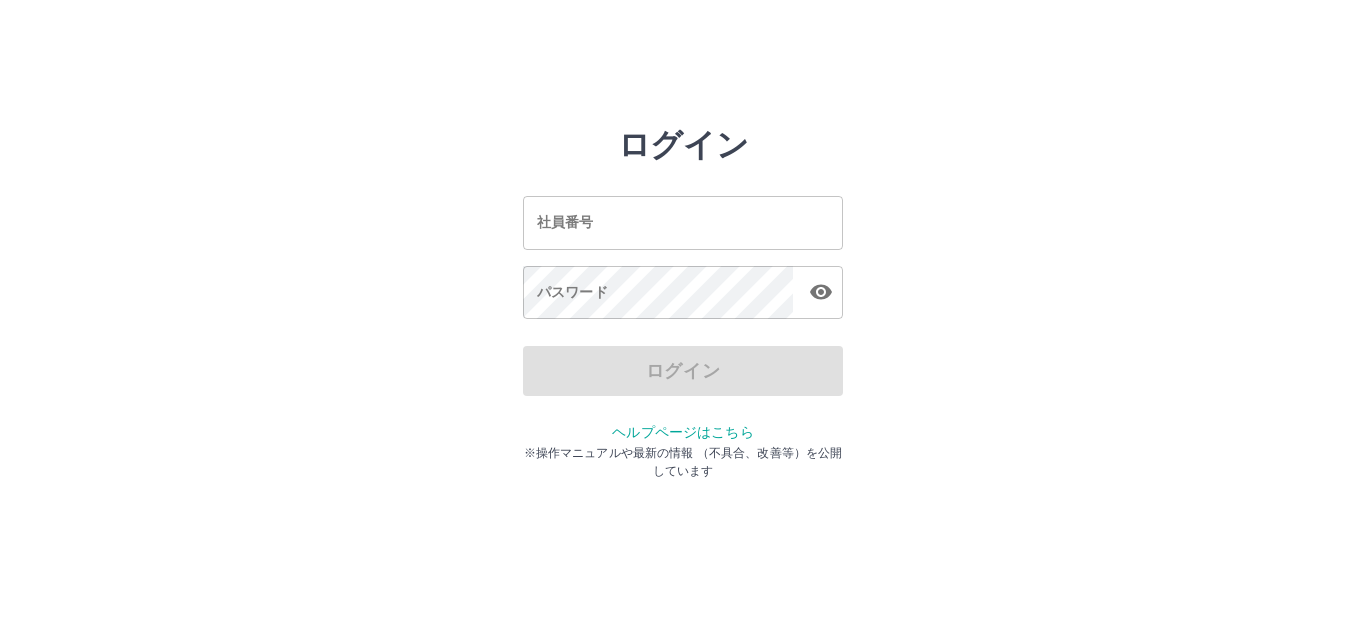 scroll, scrollTop: 0, scrollLeft: 0, axis: both 